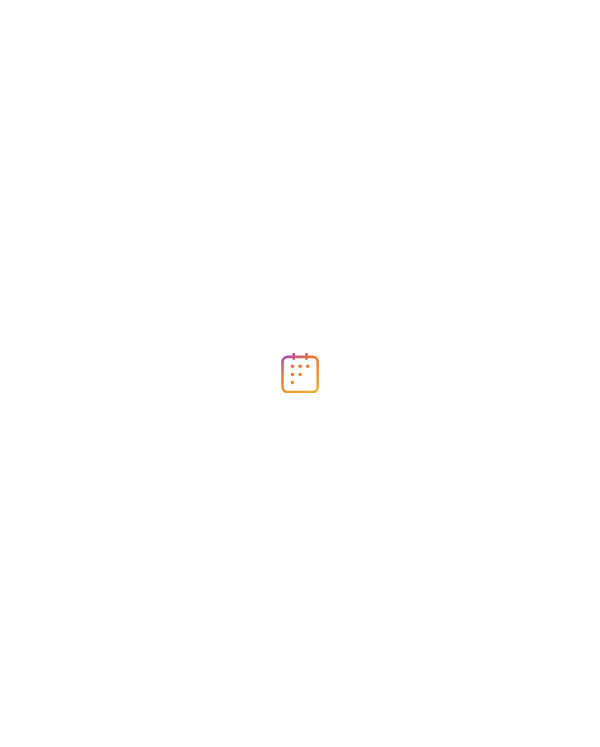 scroll, scrollTop: 0, scrollLeft: 0, axis: both 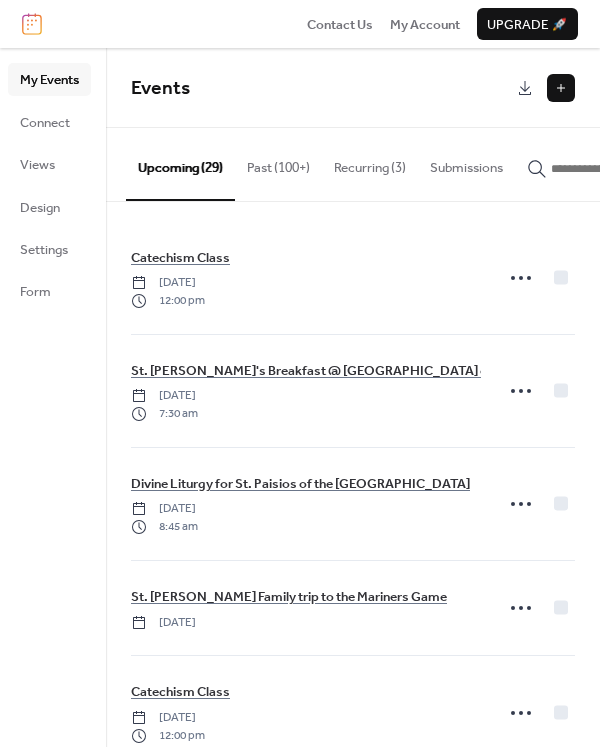 click on "Recurring  (3)" at bounding box center [370, 163] 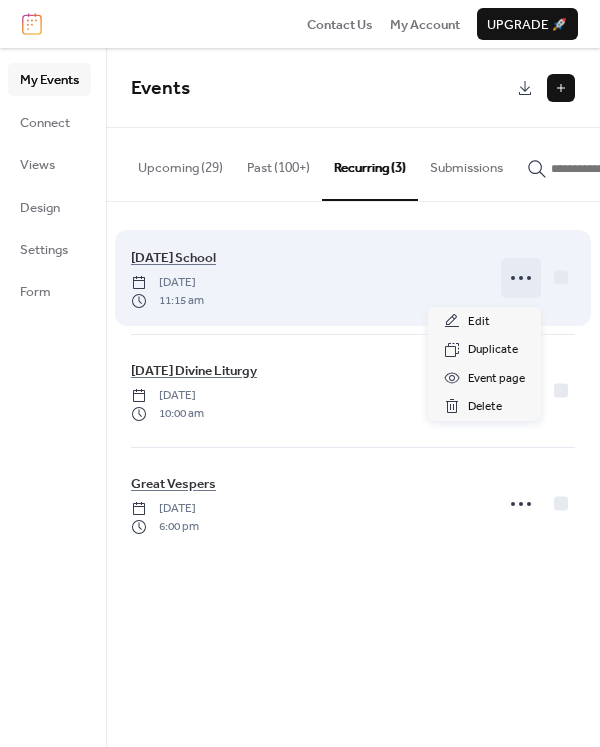 click 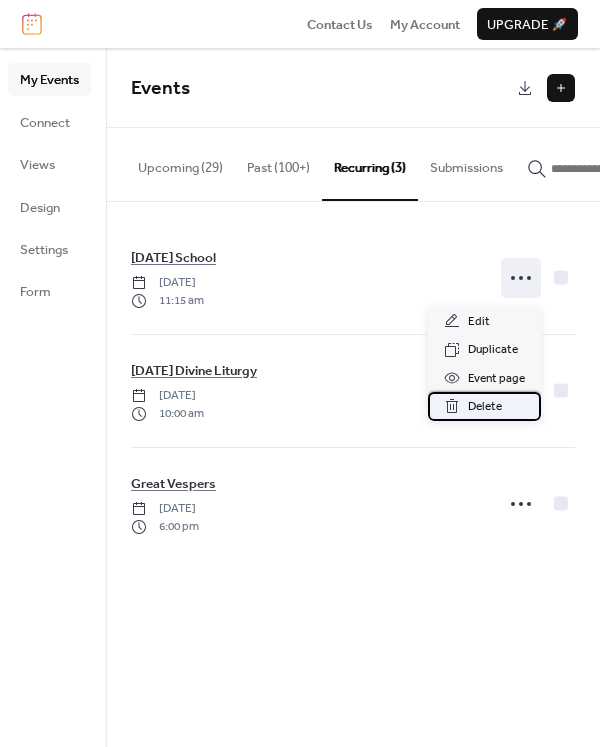 click on "Delete" at bounding box center [485, 407] 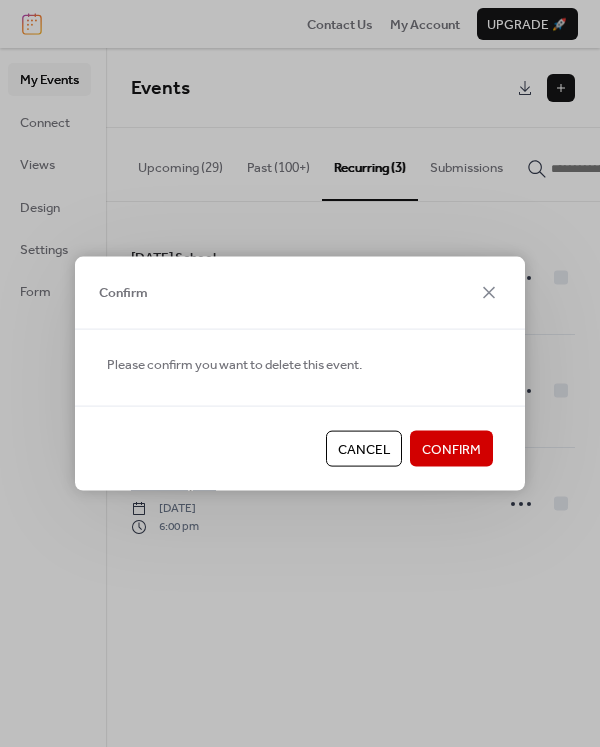 click on "Confirm" at bounding box center [451, 450] 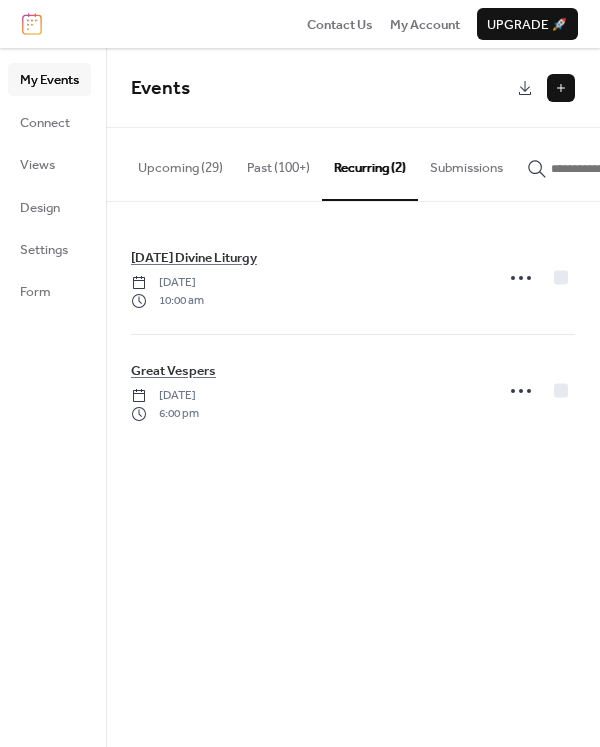 click on "Submissions" at bounding box center [466, 163] 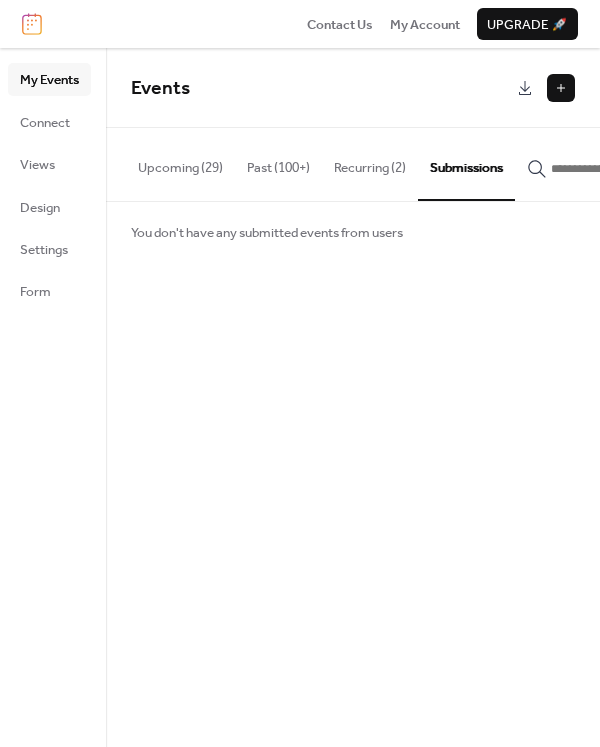 click on "Past  (100+)" at bounding box center (278, 163) 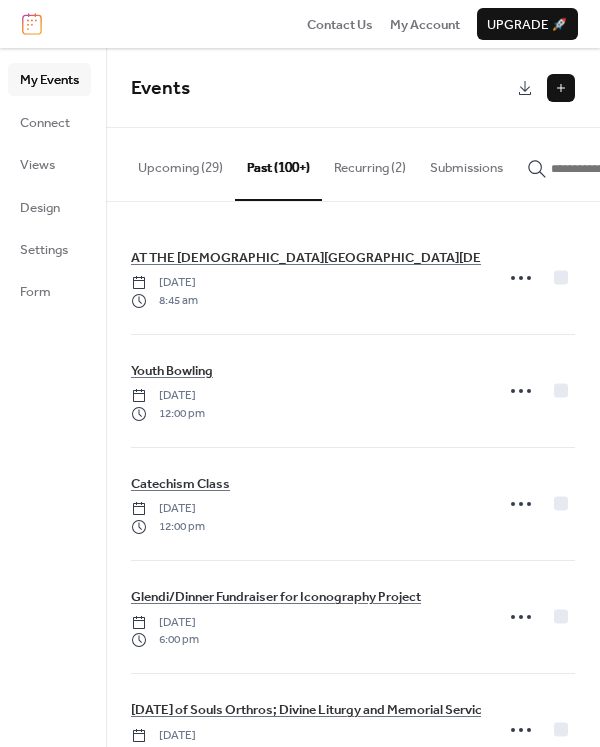 click on "Upcoming  (29)" at bounding box center (180, 163) 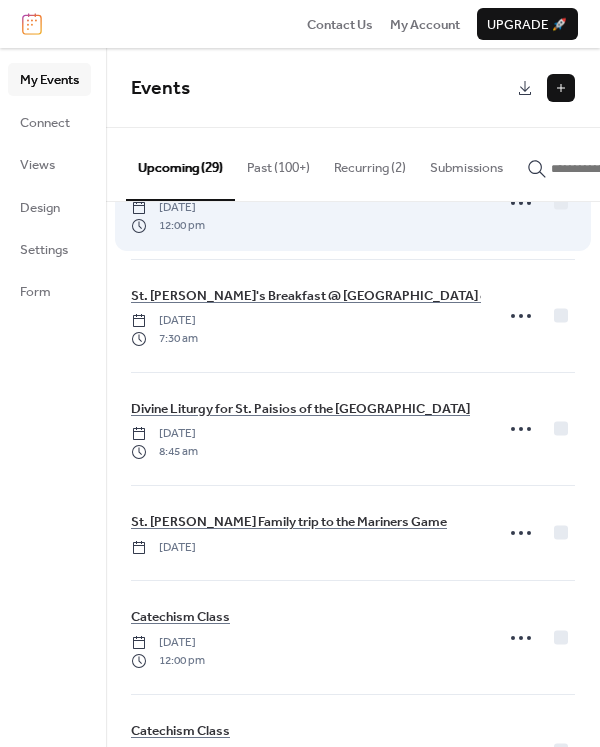 scroll, scrollTop: 81, scrollLeft: 0, axis: vertical 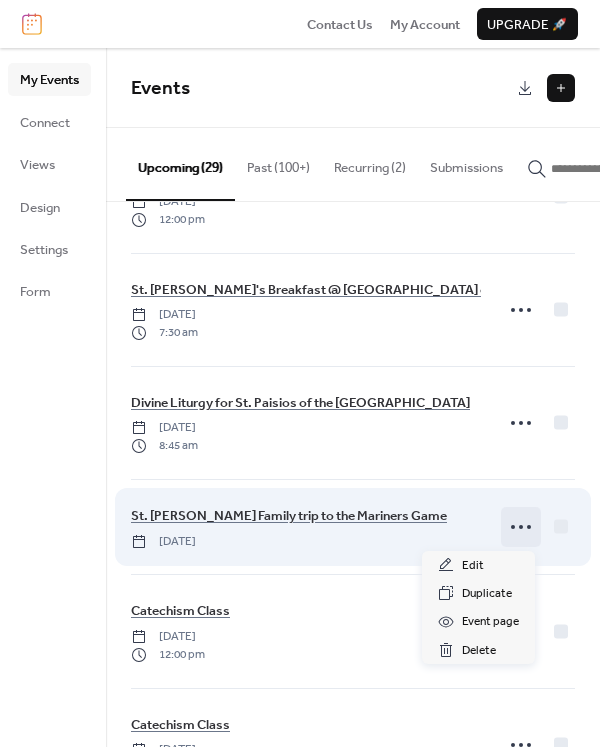 click 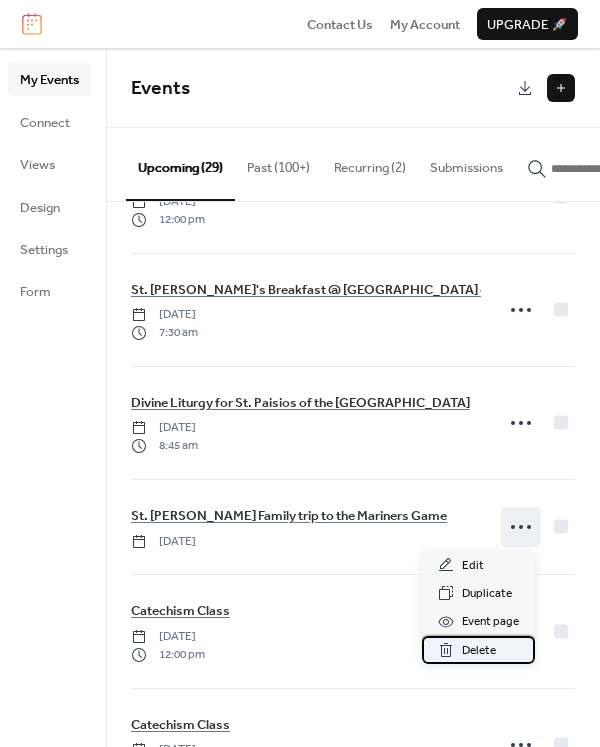 click on "Delete" at bounding box center [479, 651] 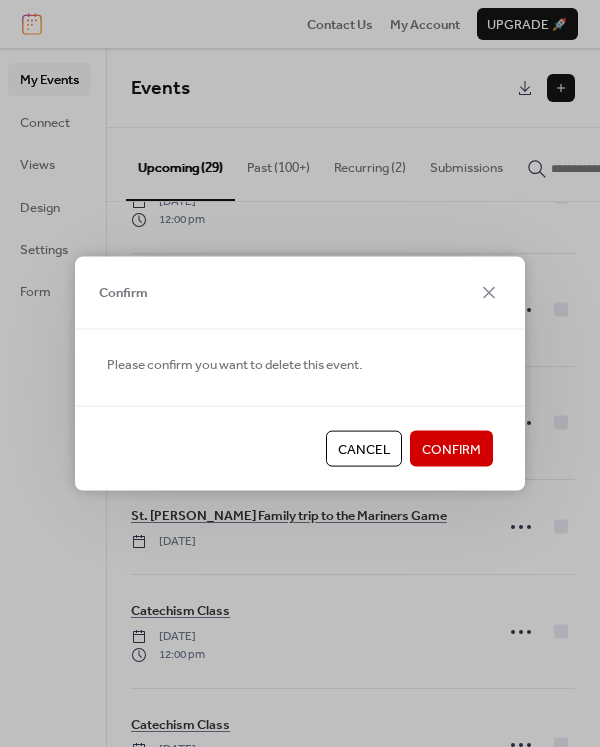 click on "Confirm" at bounding box center (451, 450) 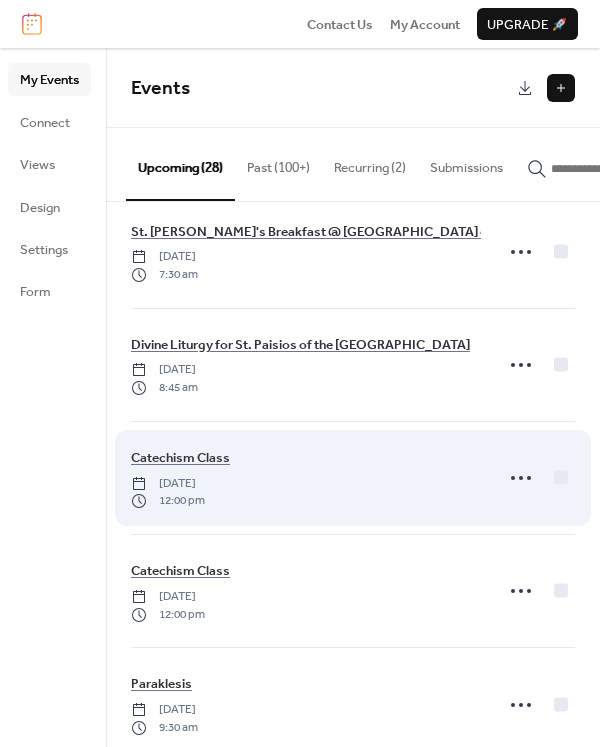 scroll, scrollTop: 141, scrollLeft: 0, axis: vertical 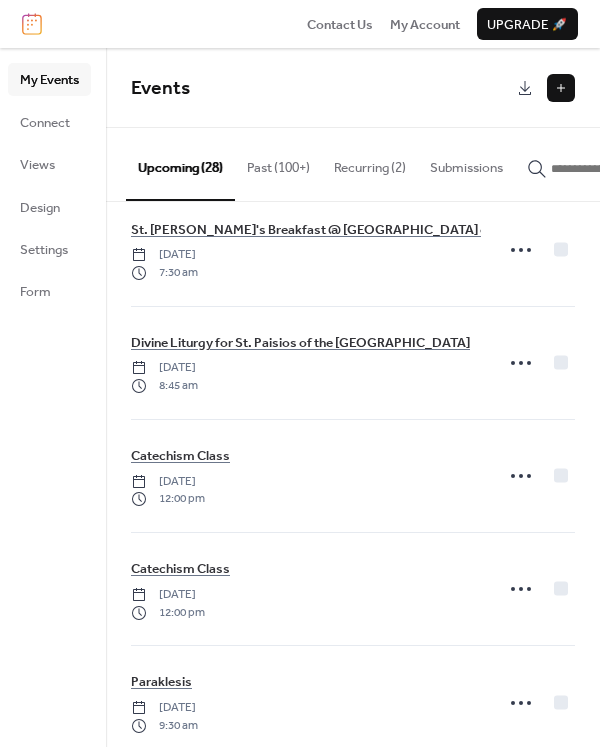 click at bounding box center (561, 88) 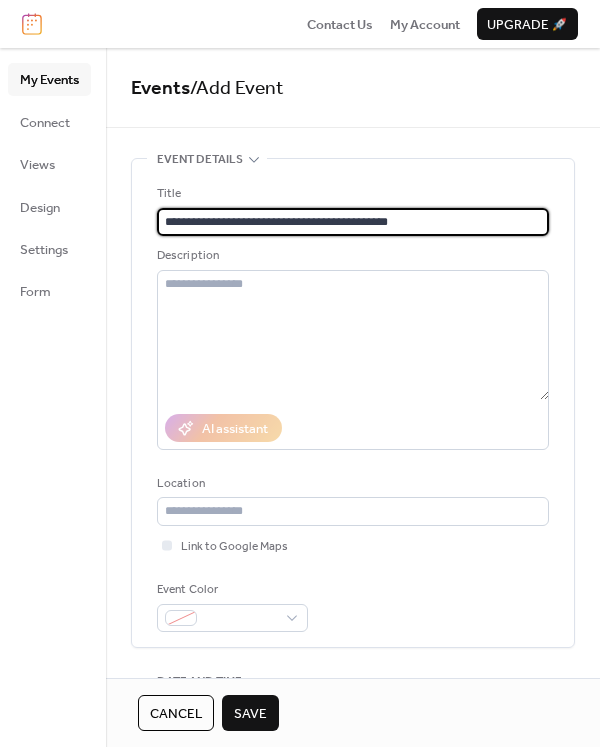drag, startPoint x: 326, startPoint y: 224, endPoint x: 291, endPoint y: 225, distance: 35.014282 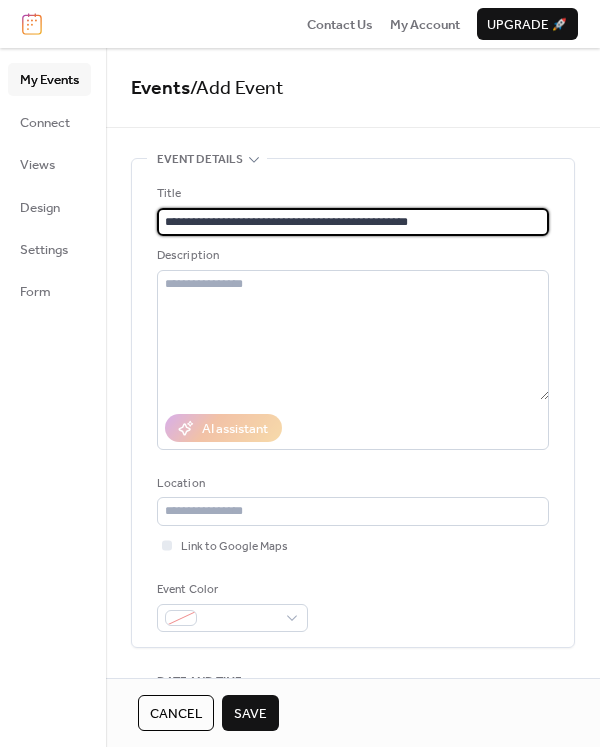 type on "**********" 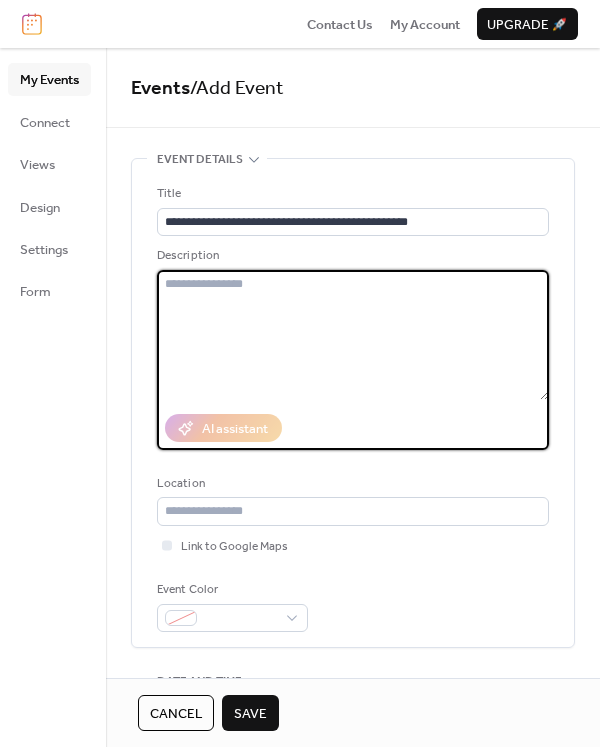 click at bounding box center [353, 335] 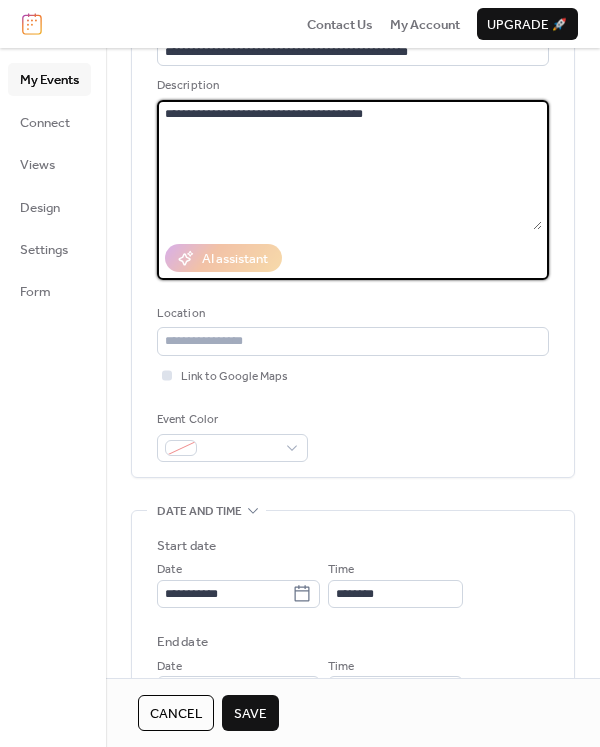 scroll, scrollTop: 171, scrollLeft: 0, axis: vertical 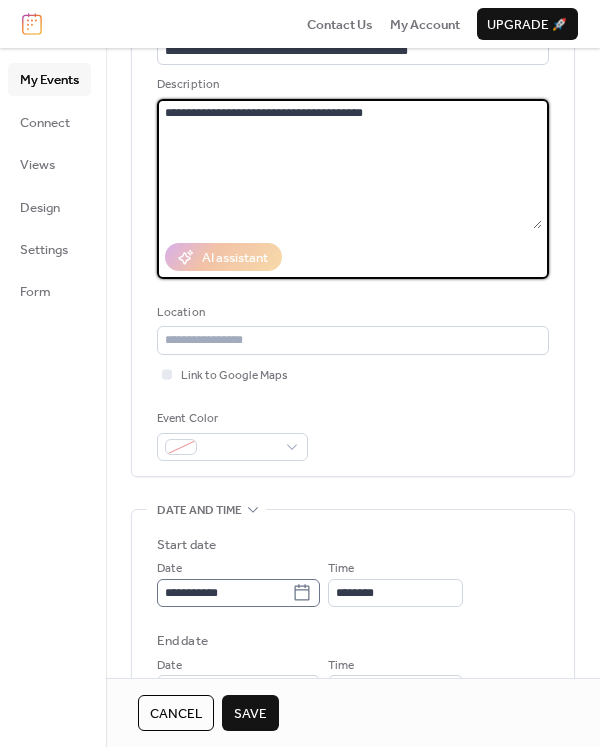 type on "**********" 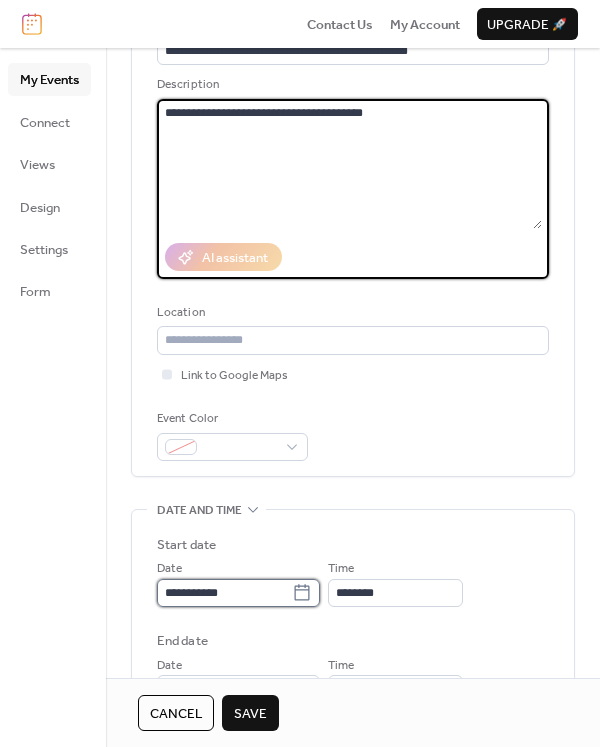 click on "**********" at bounding box center (224, 593) 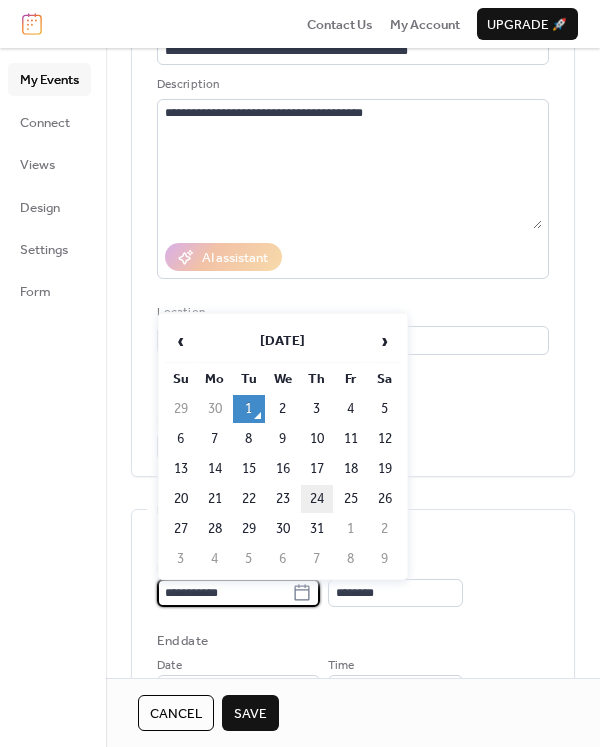 click on "24" at bounding box center [317, 499] 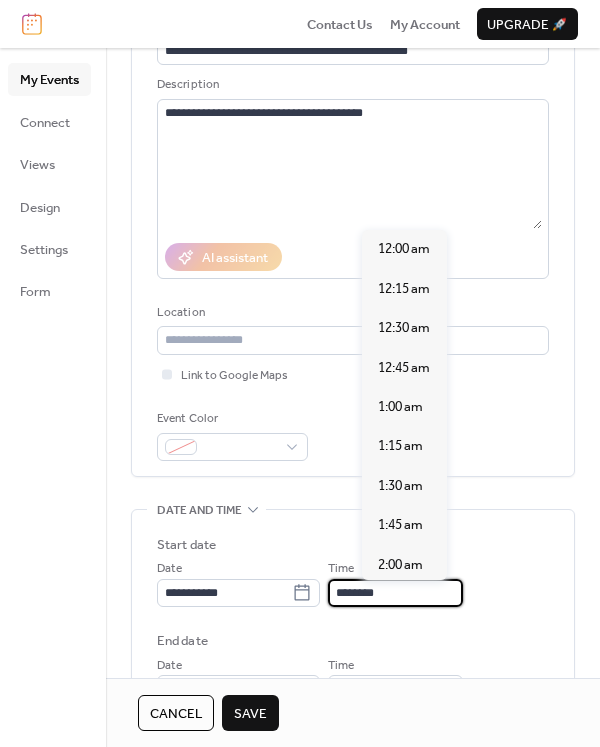 click on "********" at bounding box center (395, 593) 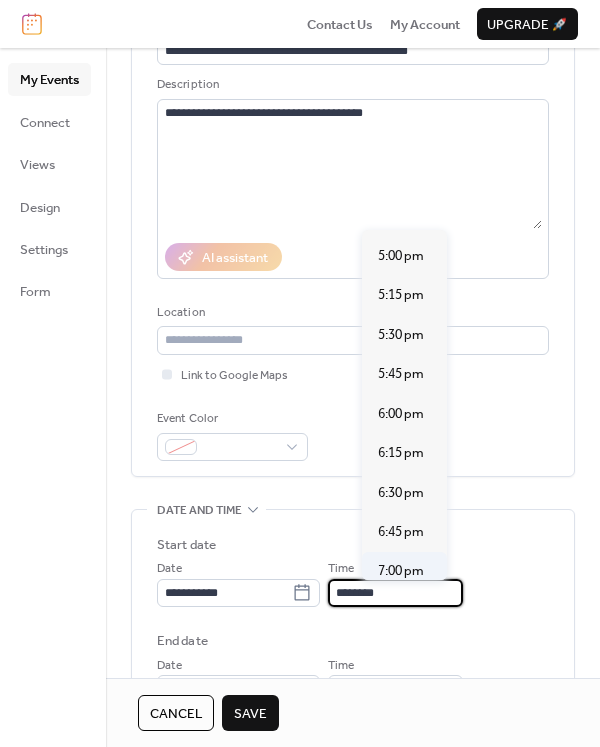 scroll, scrollTop: 2676, scrollLeft: 0, axis: vertical 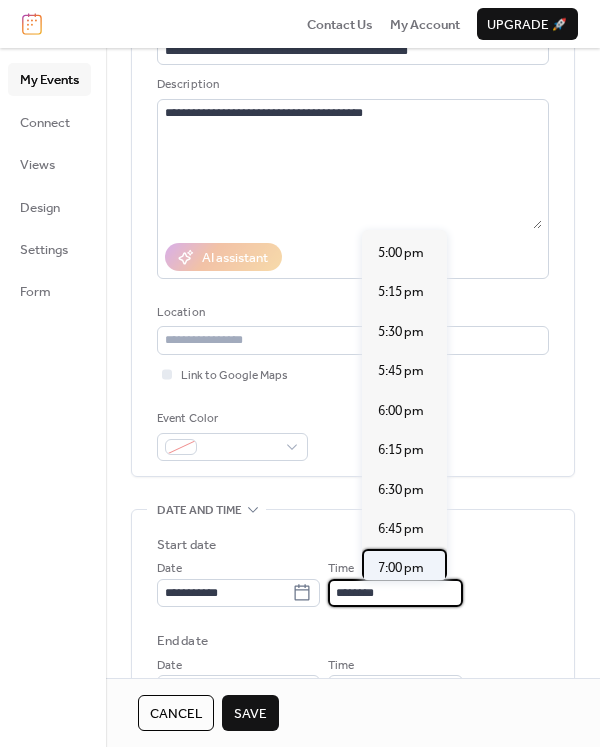 click on "7:00 pm" at bounding box center [401, 568] 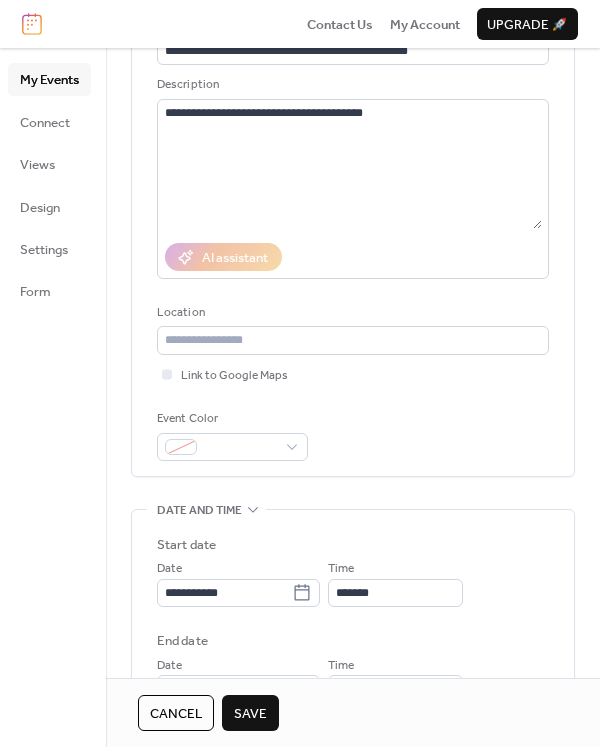 type on "*******" 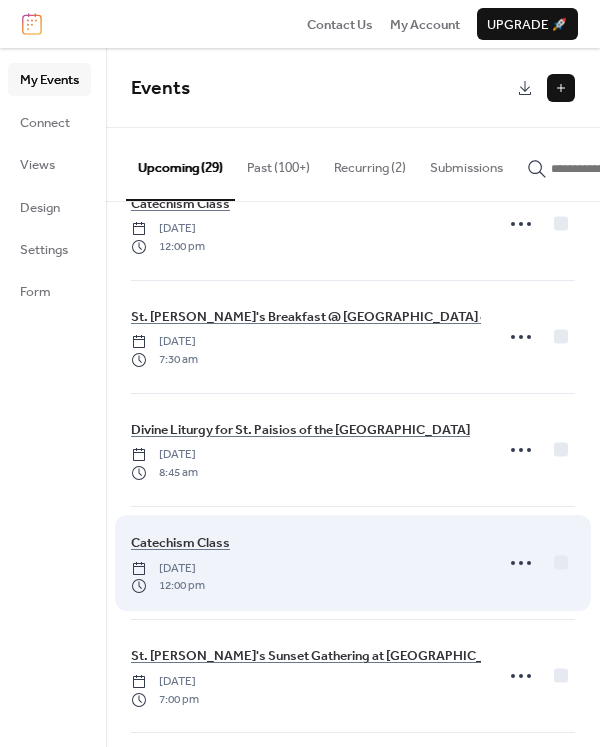 scroll, scrollTop: 63, scrollLeft: 0, axis: vertical 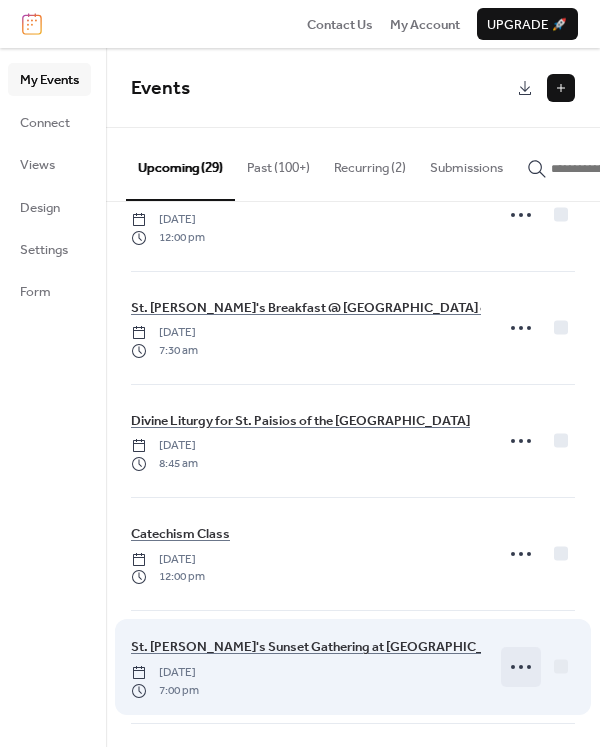 click 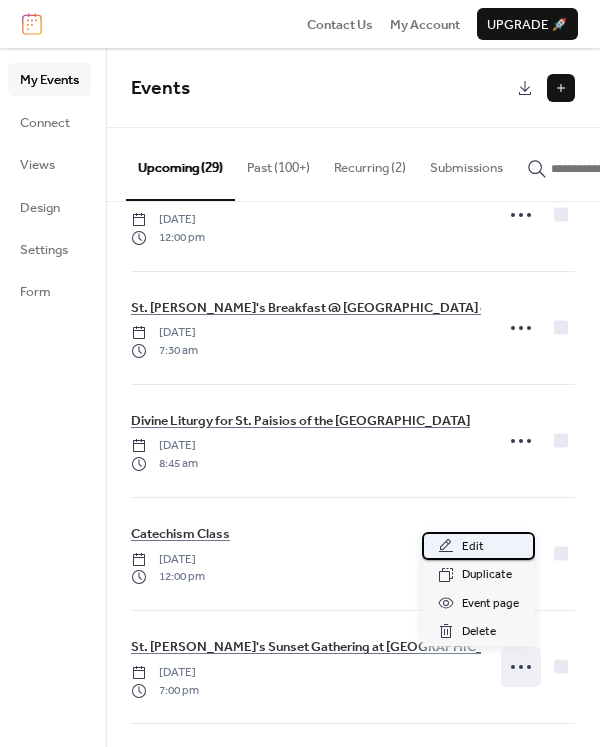 click on "Edit" at bounding box center [473, 547] 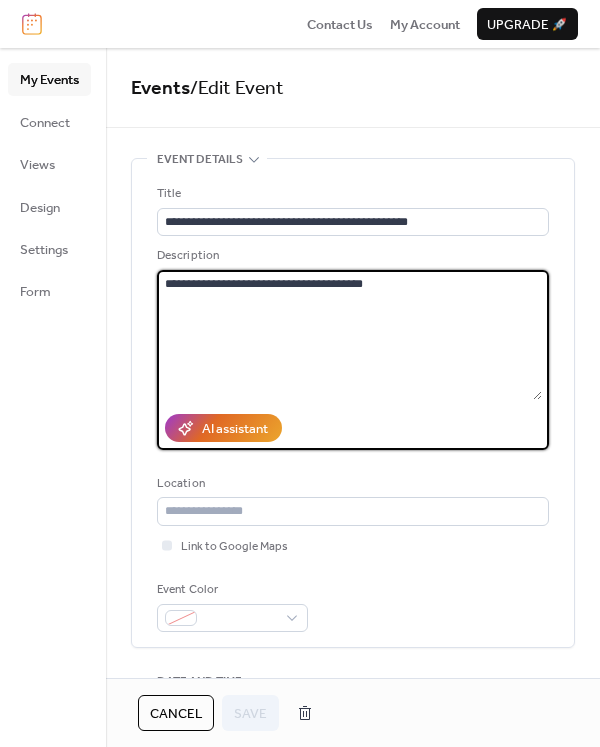 click on "**********" at bounding box center (349, 335) 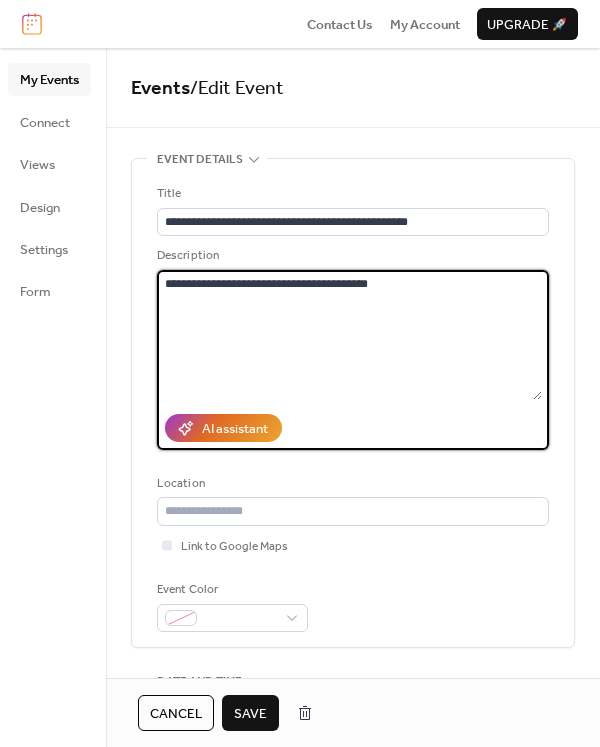 paste on "**********" 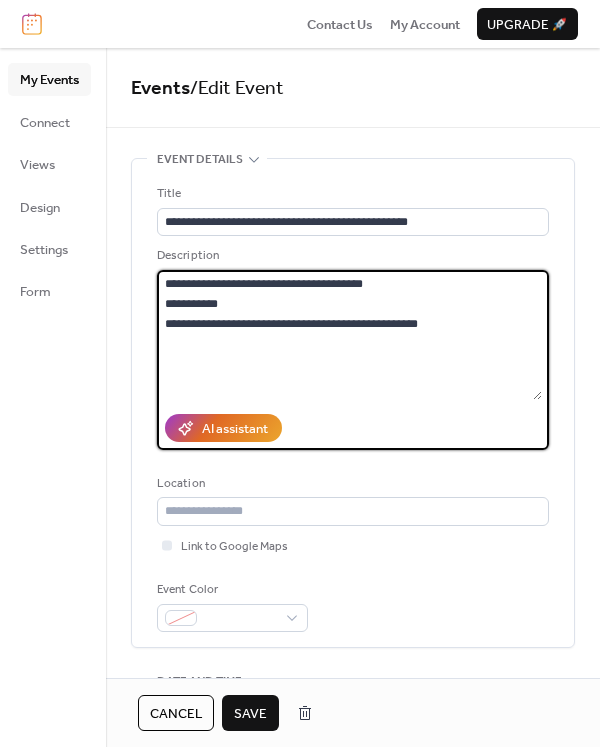click on "**********" at bounding box center (349, 335) 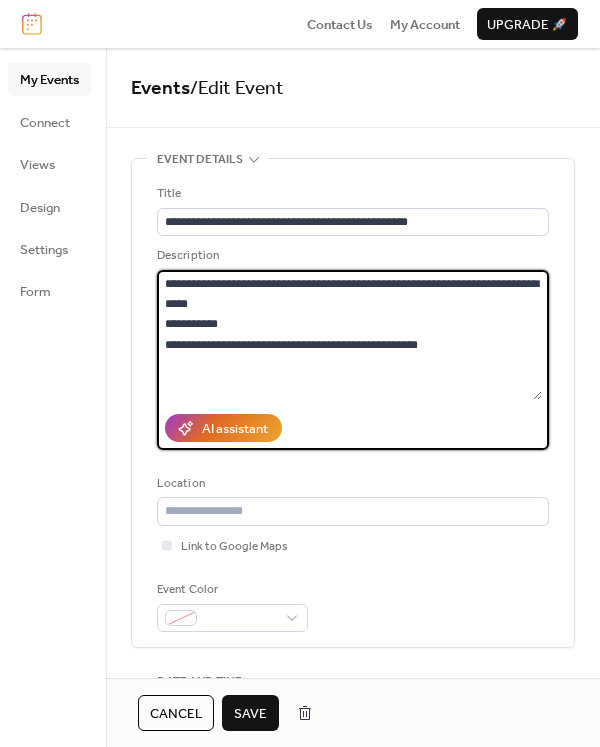 type on "**********" 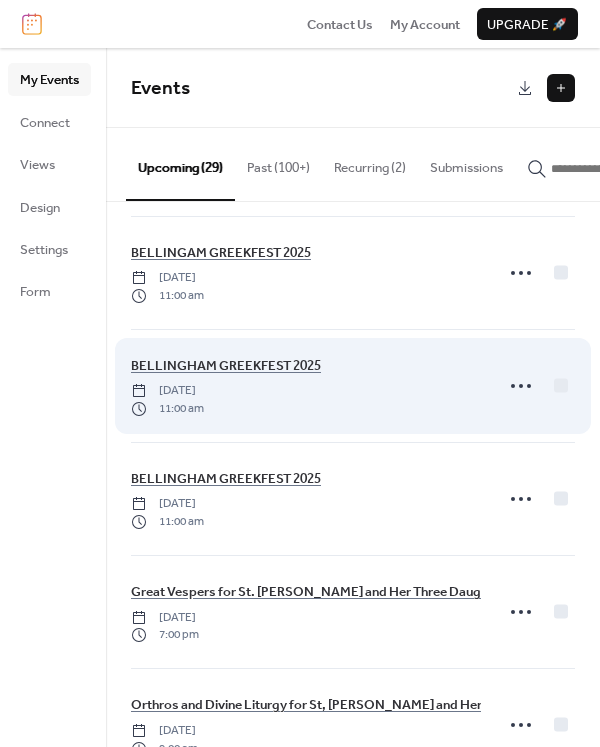 scroll, scrollTop: 2719, scrollLeft: 0, axis: vertical 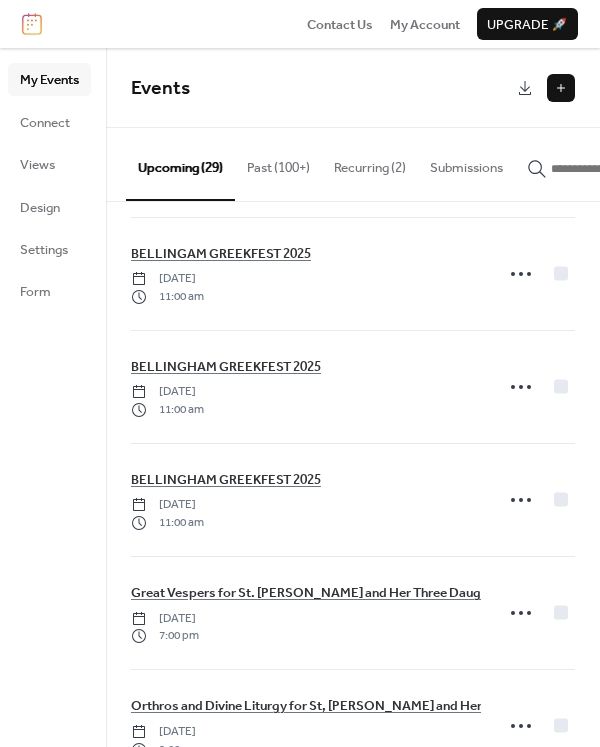click at bounding box center [561, 88] 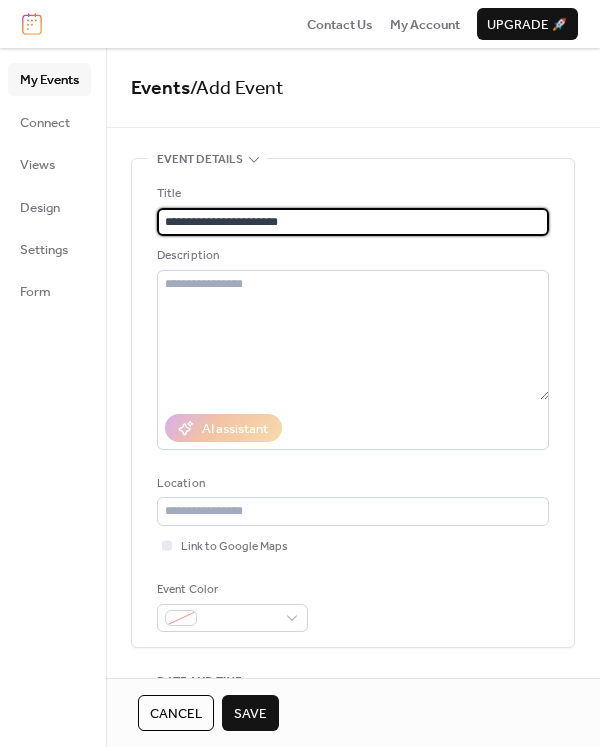 click on "**********" at bounding box center [353, 222] 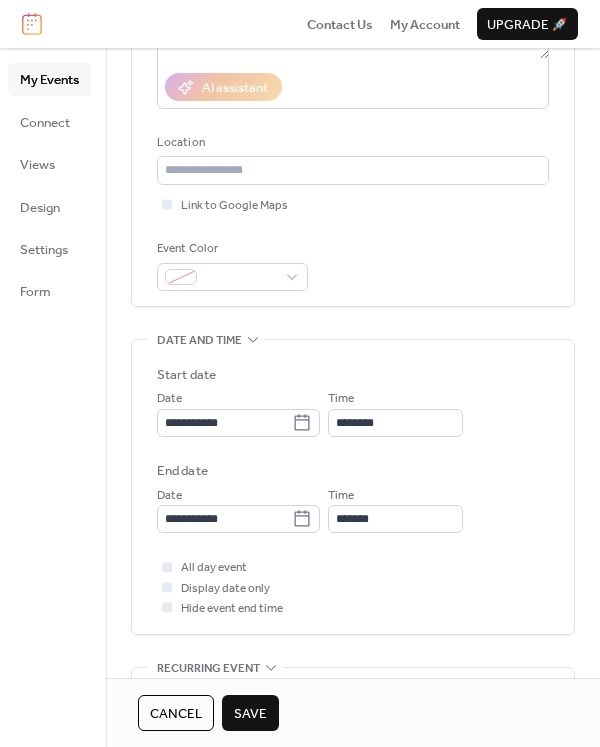 scroll, scrollTop: 340, scrollLeft: 0, axis: vertical 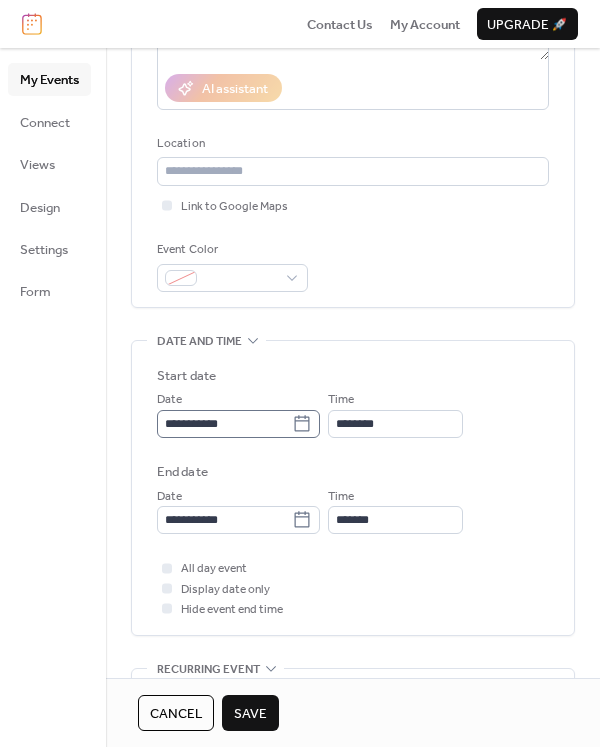 type on "**********" 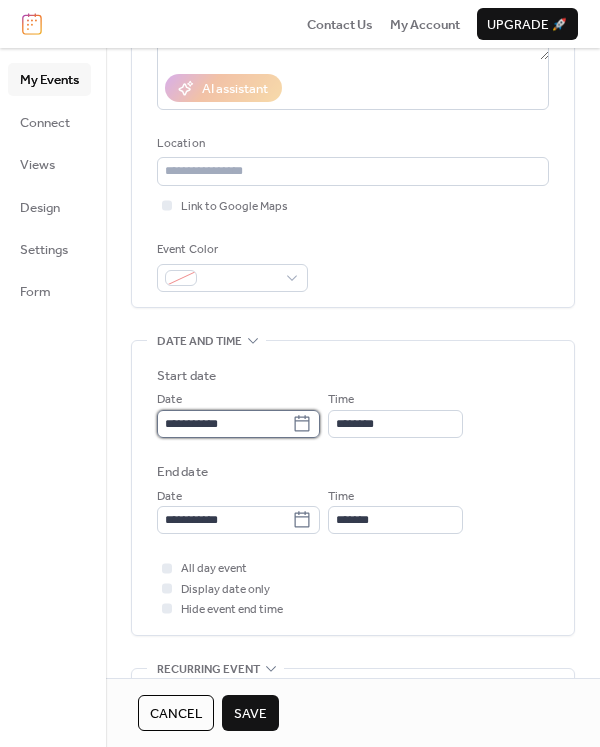 click on "**********" at bounding box center (224, 424) 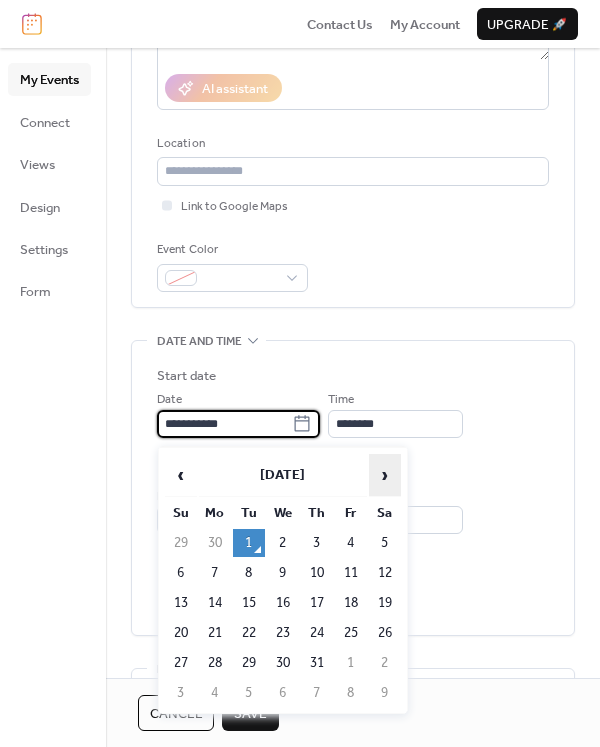 click on "›" at bounding box center (385, 475) 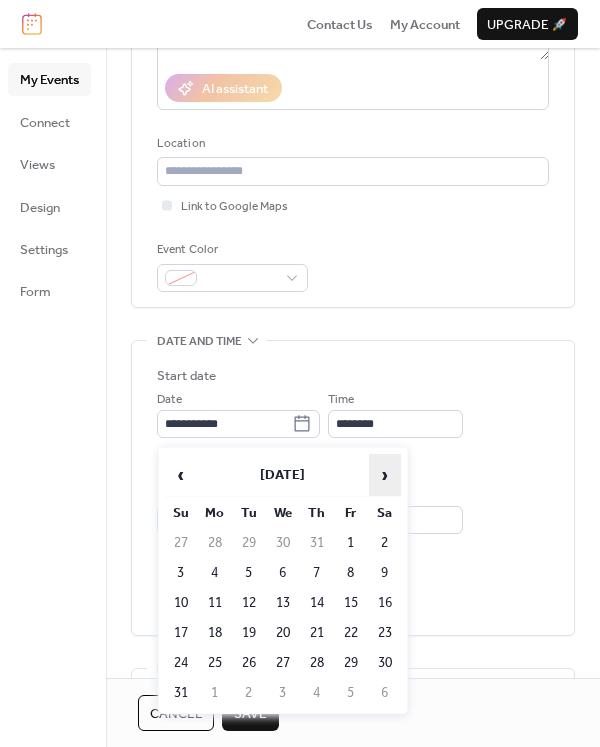 click on "›" at bounding box center [385, 475] 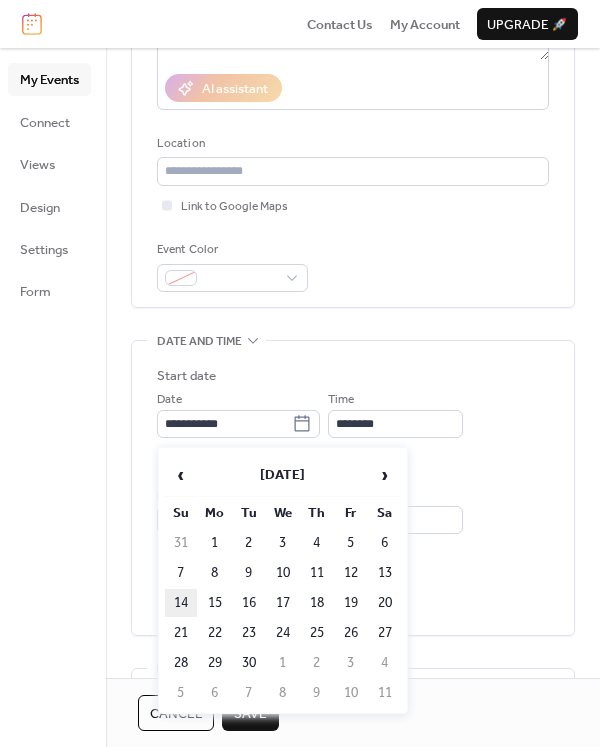 click on "14" at bounding box center [181, 603] 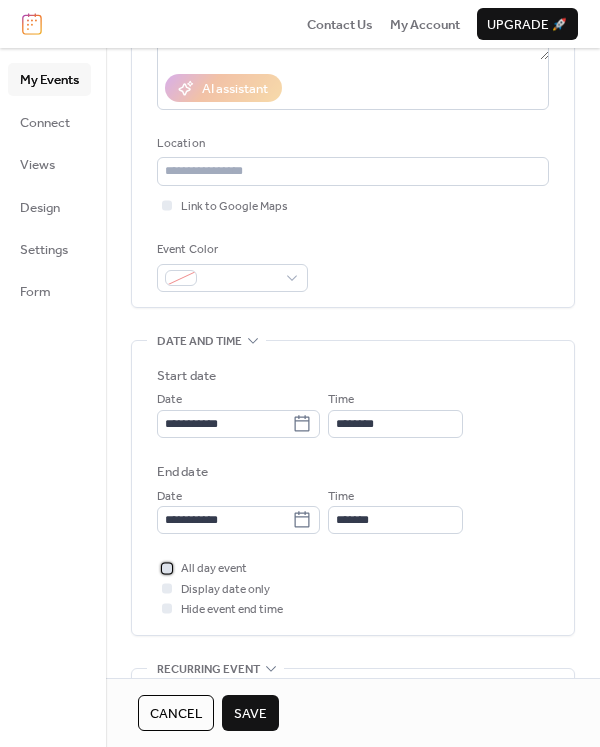 click at bounding box center [167, 568] 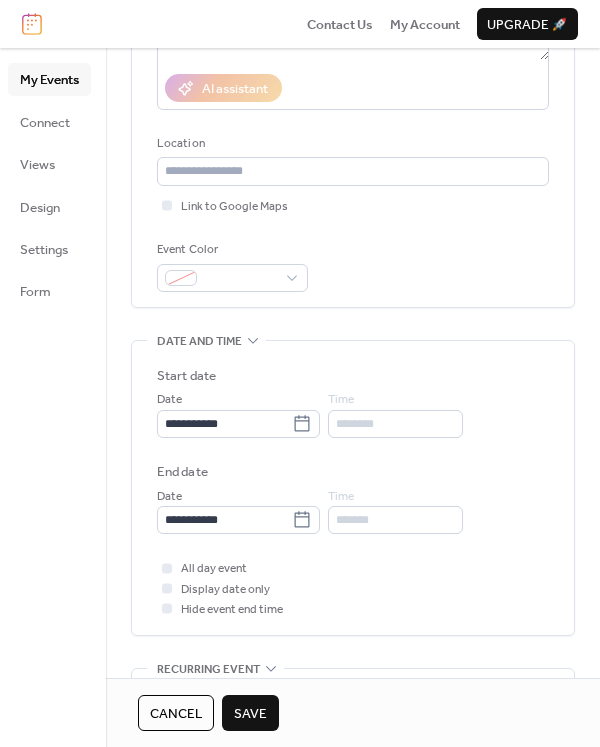 click on "Save" at bounding box center [250, 714] 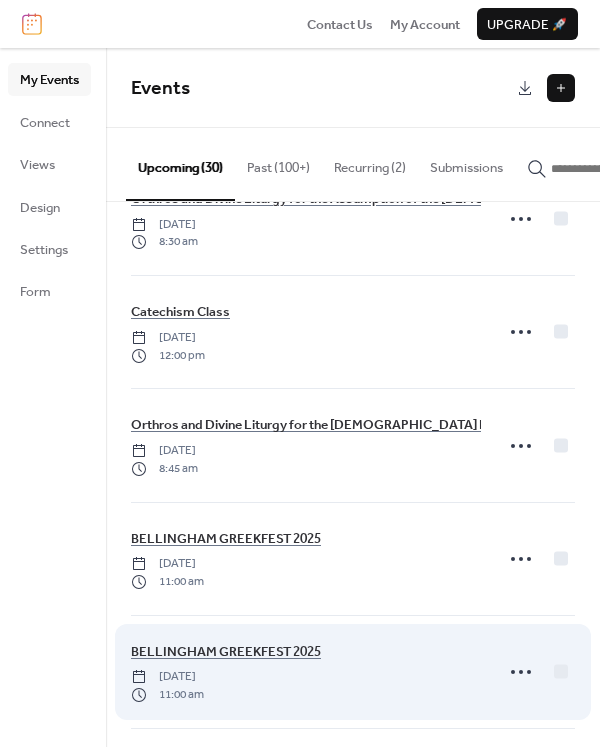 scroll, scrollTop: 2207, scrollLeft: 0, axis: vertical 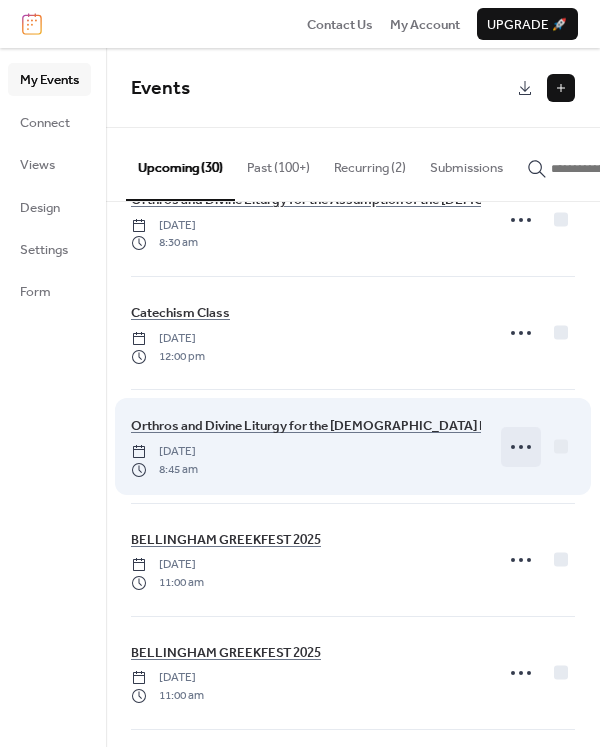 click 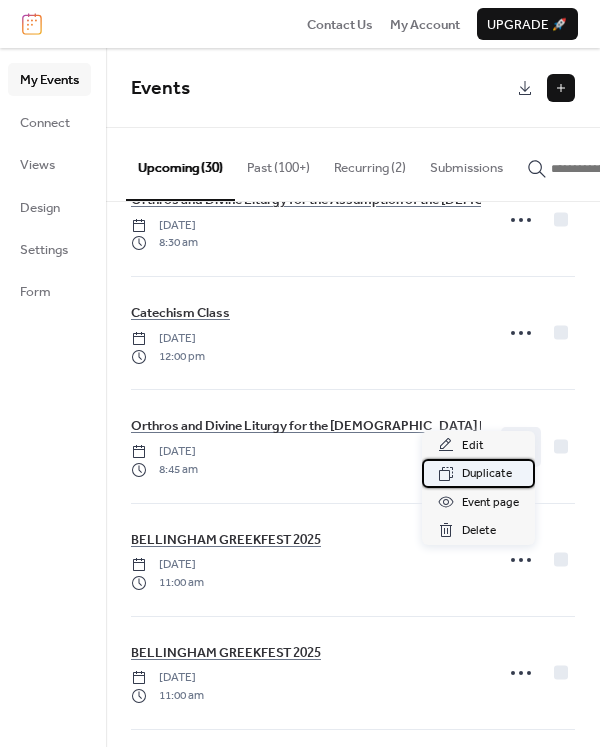 click on "Duplicate" at bounding box center [487, 474] 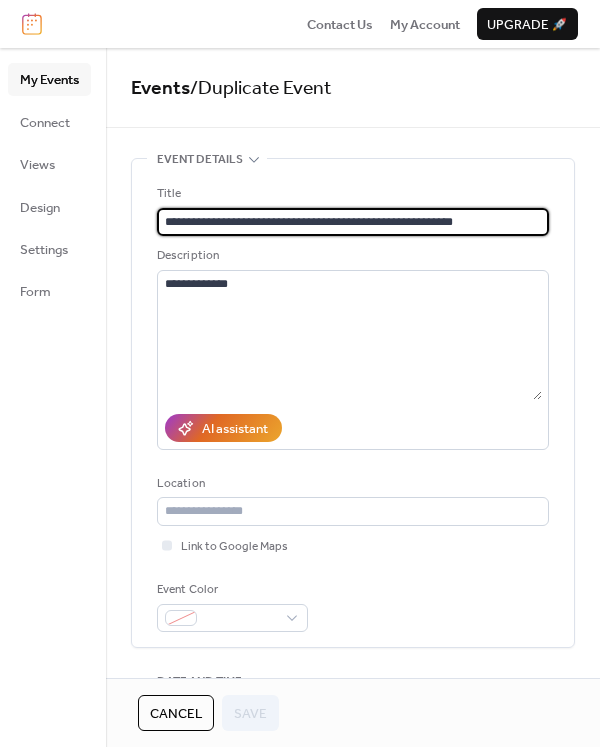drag, startPoint x: 462, startPoint y: 221, endPoint x: 338, endPoint y: 223, distance: 124.01613 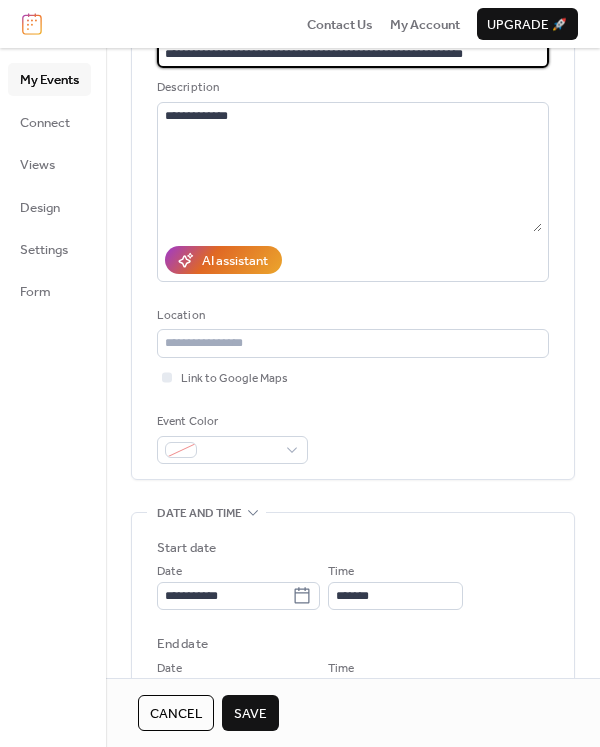 scroll, scrollTop: 168, scrollLeft: 0, axis: vertical 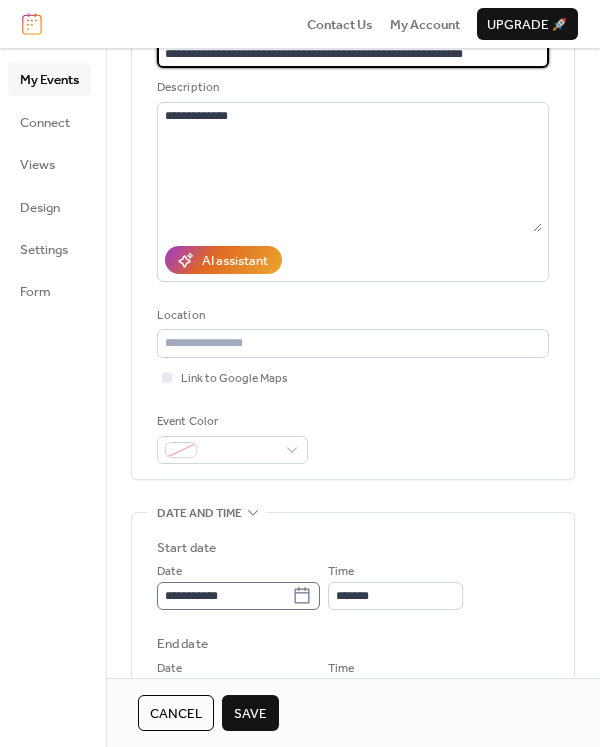 type on "**********" 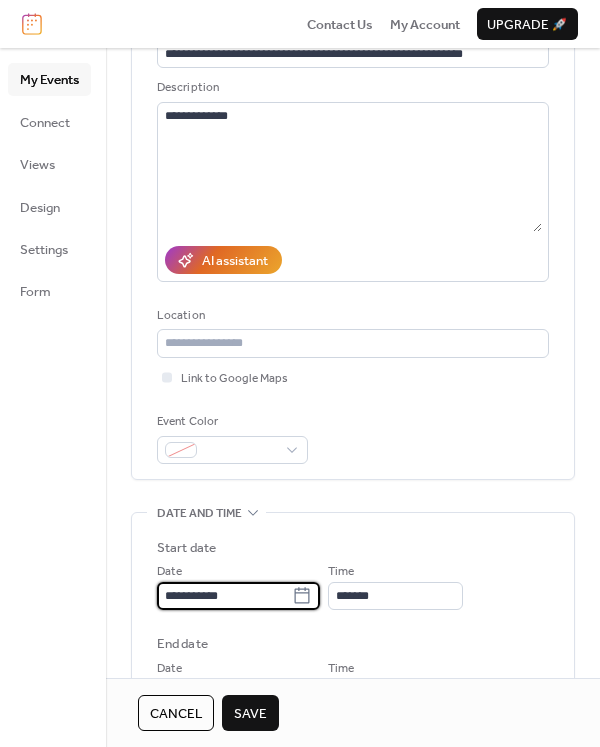 click on "**********" at bounding box center [224, 596] 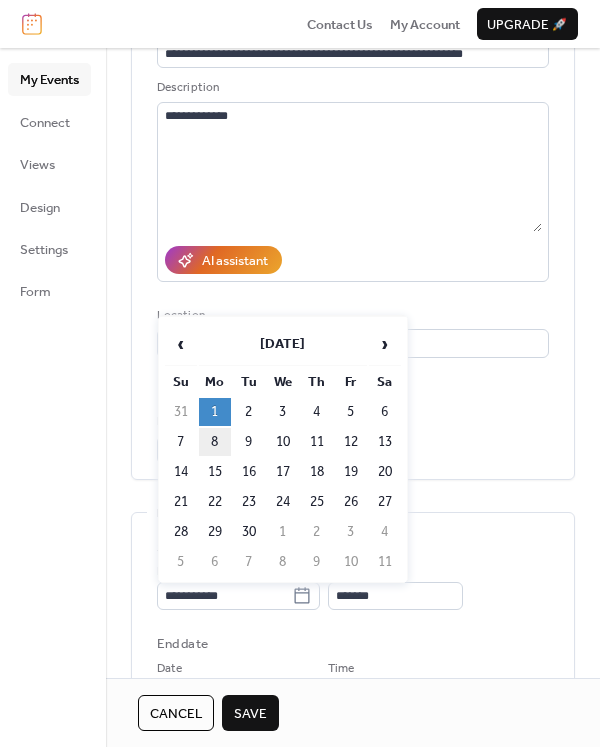 click on "8" at bounding box center [215, 442] 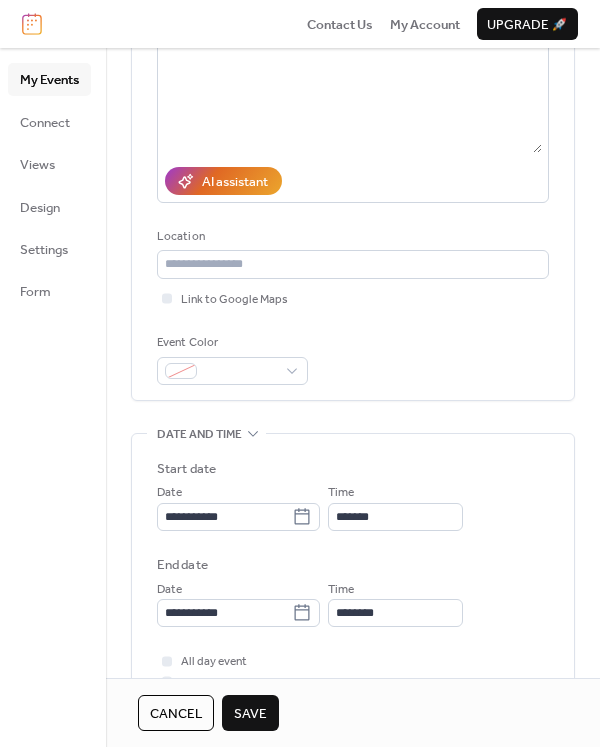 scroll, scrollTop: 255, scrollLeft: 0, axis: vertical 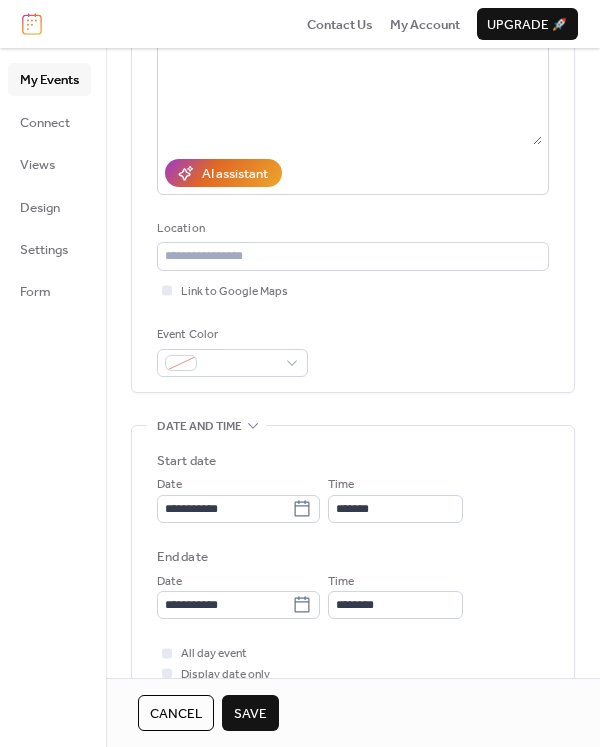 click on "Save" at bounding box center (250, 714) 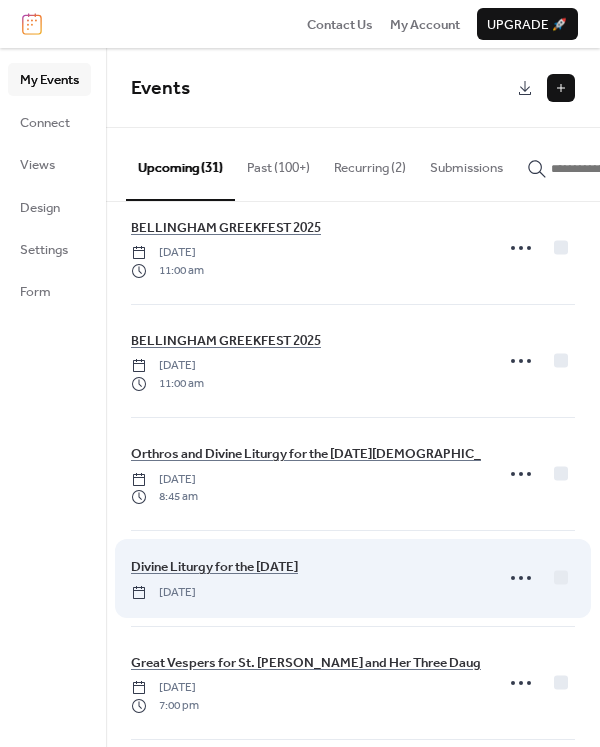 scroll, scrollTop: 2857, scrollLeft: 0, axis: vertical 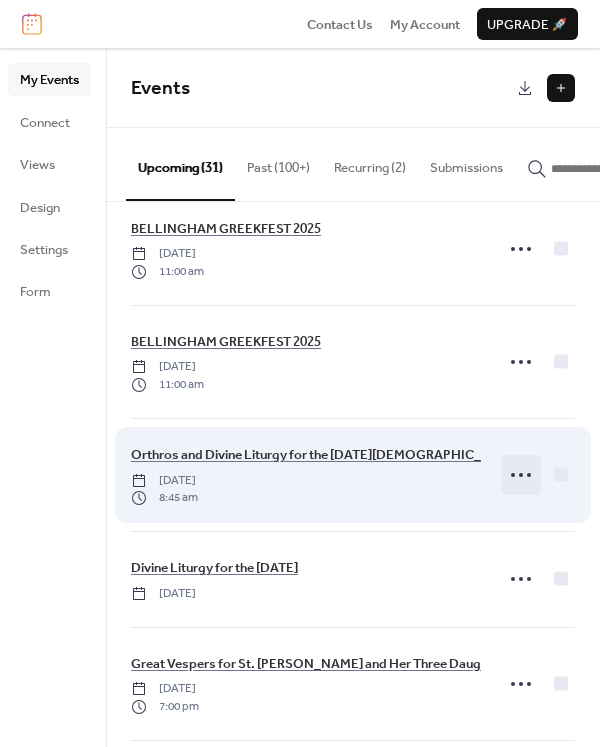 click 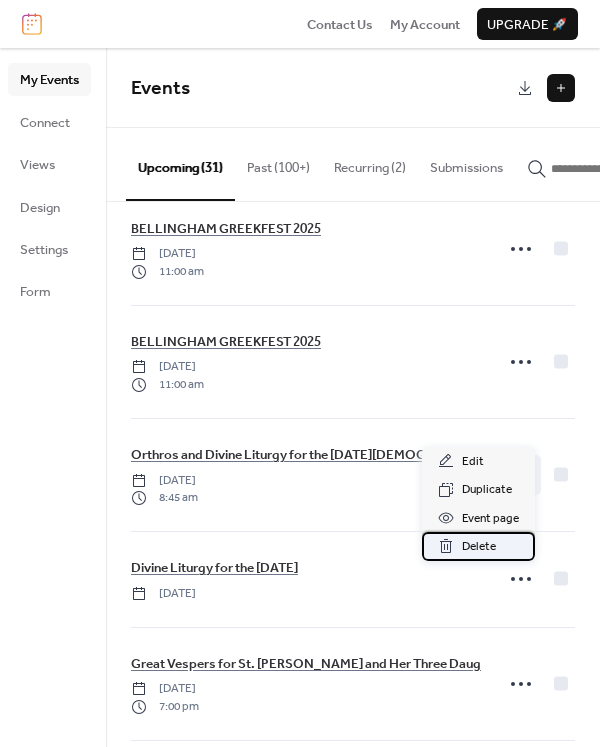 click on "Delete" at bounding box center (479, 547) 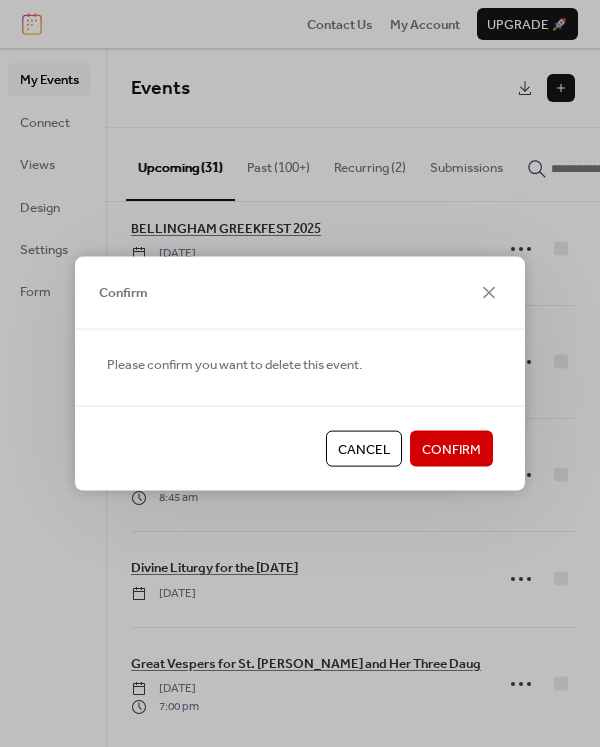 scroll, scrollTop: 2813, scrollLeft: 0, axis: vertical 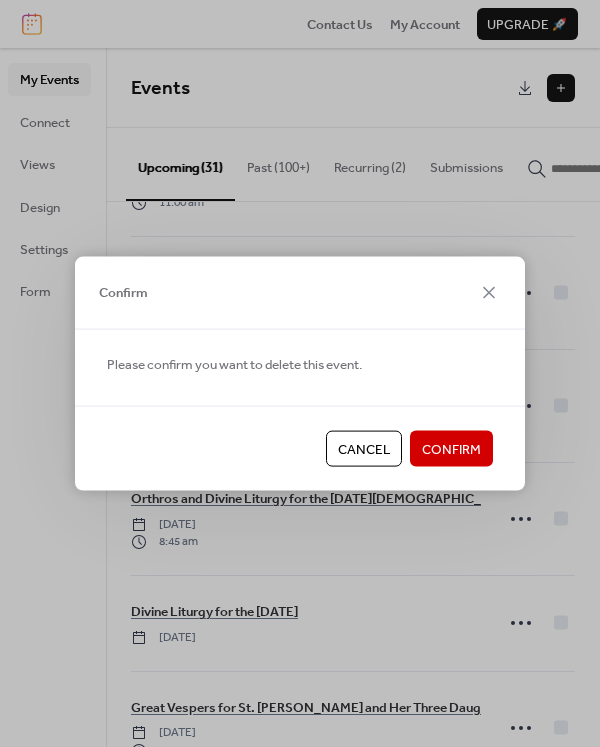 click on "Cancel" at bounding box center [364, 450] 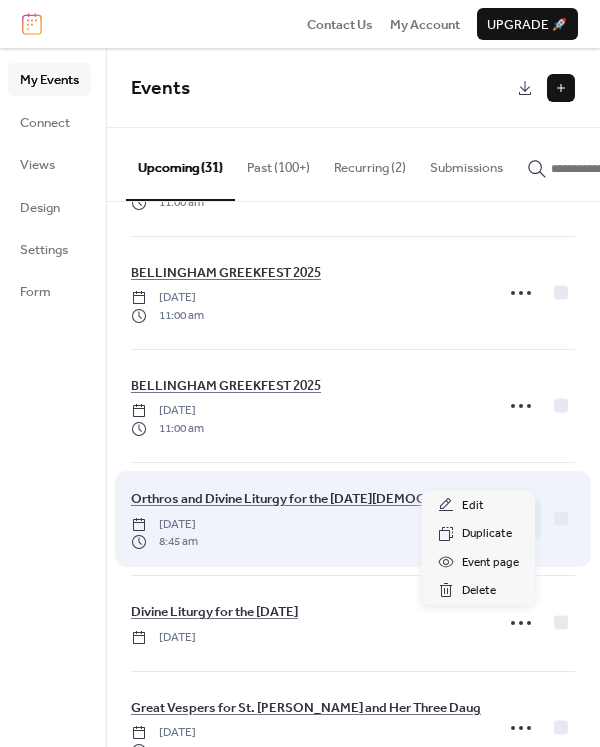 click 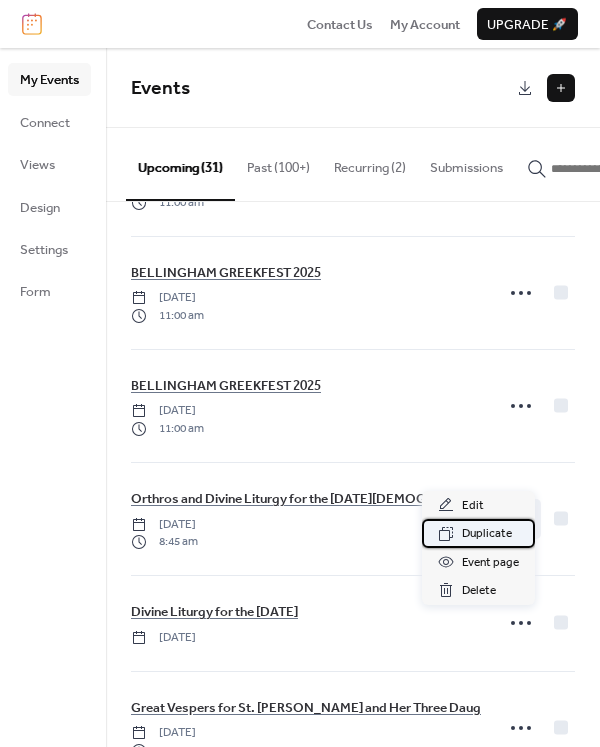 click on "Duplicate" at bounding box center (487, 534) 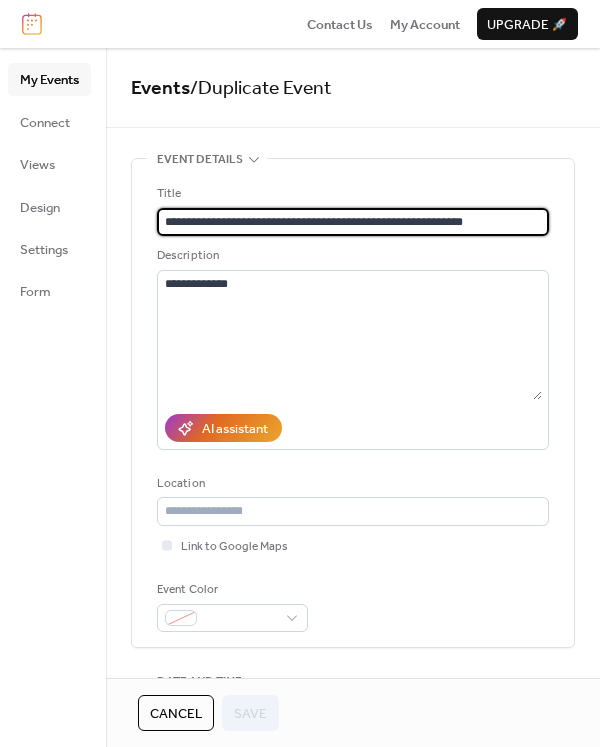 drag, startPoint x: 485, startPoint y: 223, endPoint x: 321, endPoint y: 220, distance: 164.02744 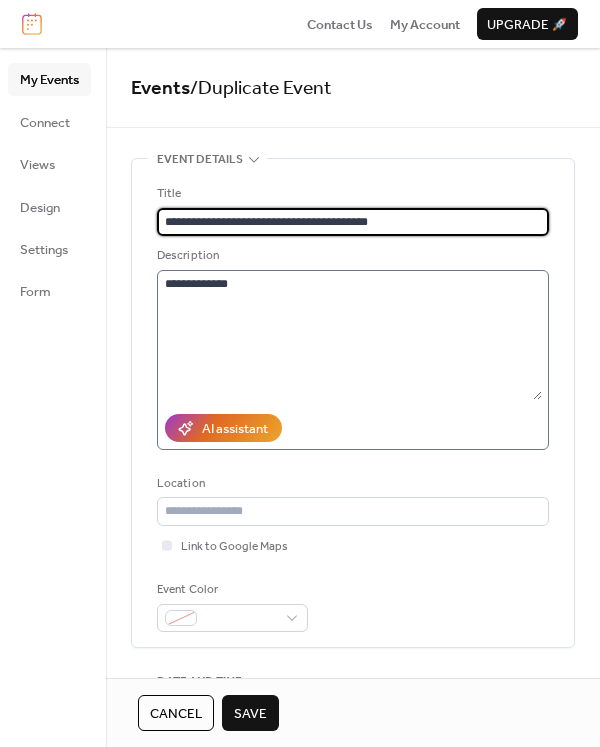 type on "**********" 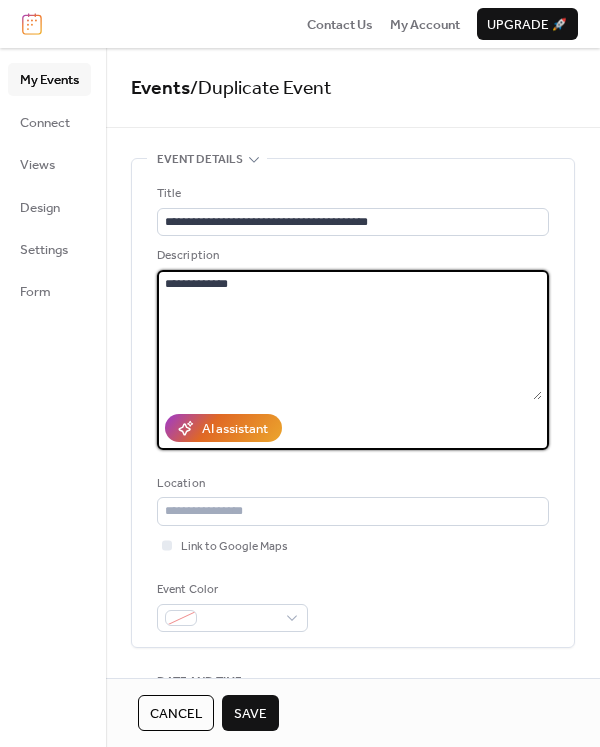 drag, startPoint x: 251, startPoint y: 290, endPoint x: 152, endPoint y: 282, distance: 99.32271 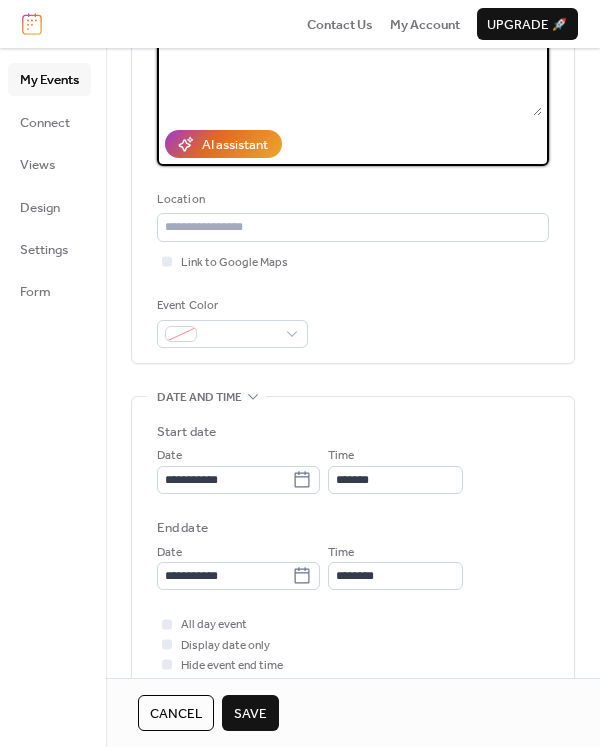 scroll, scrollTop: 297, scrollLeft: 0, axis: vertical 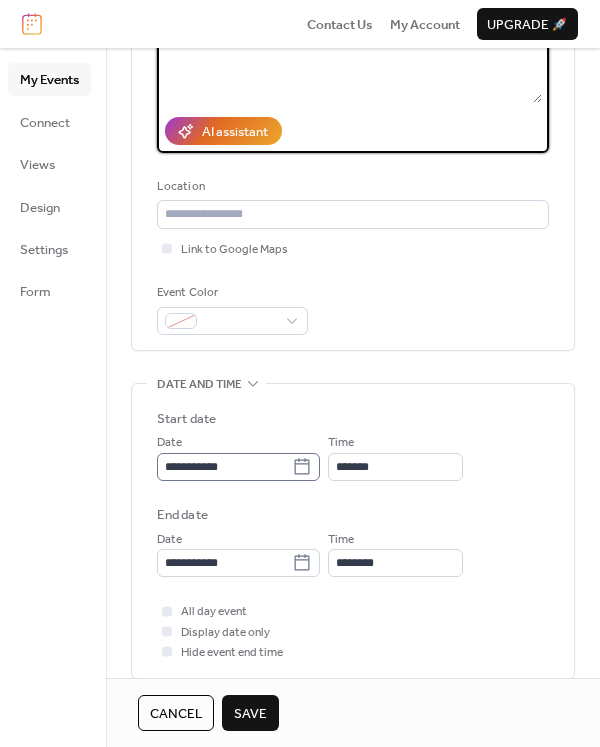 type 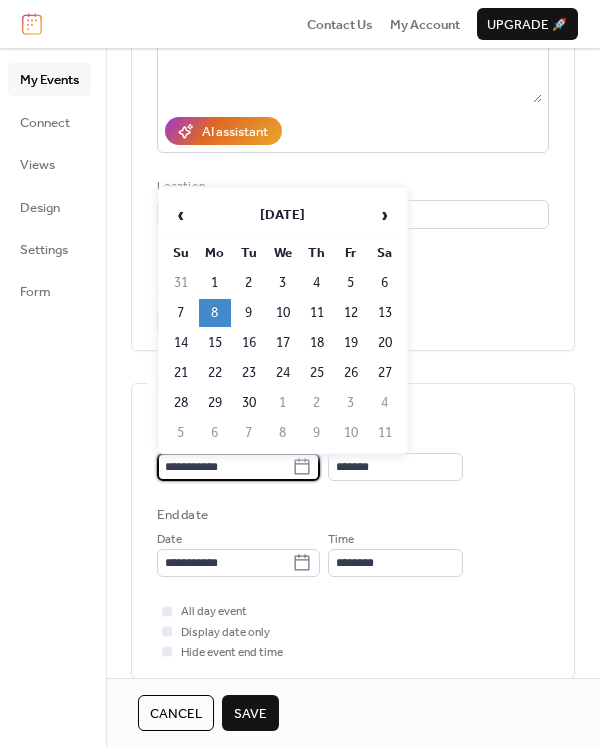 click on "**********" at bounding box center (224, 467) 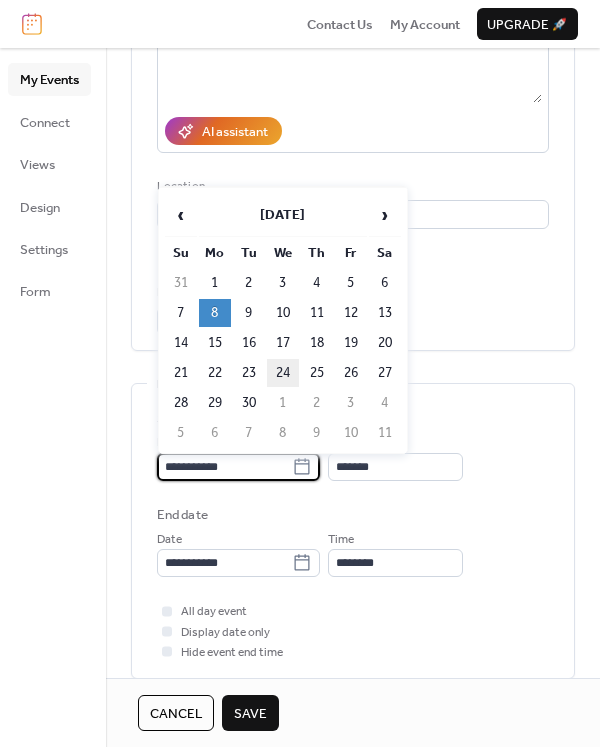 click on "24" at bounding box center [283, 373] 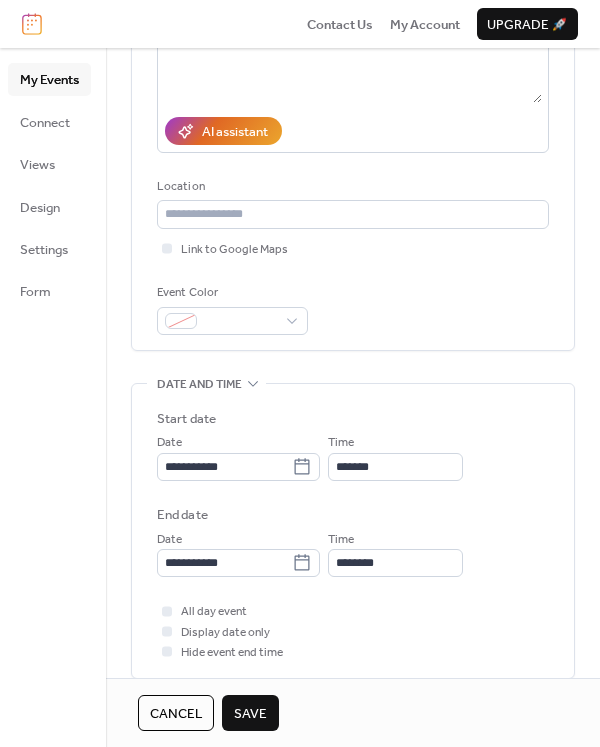 type on "**********" 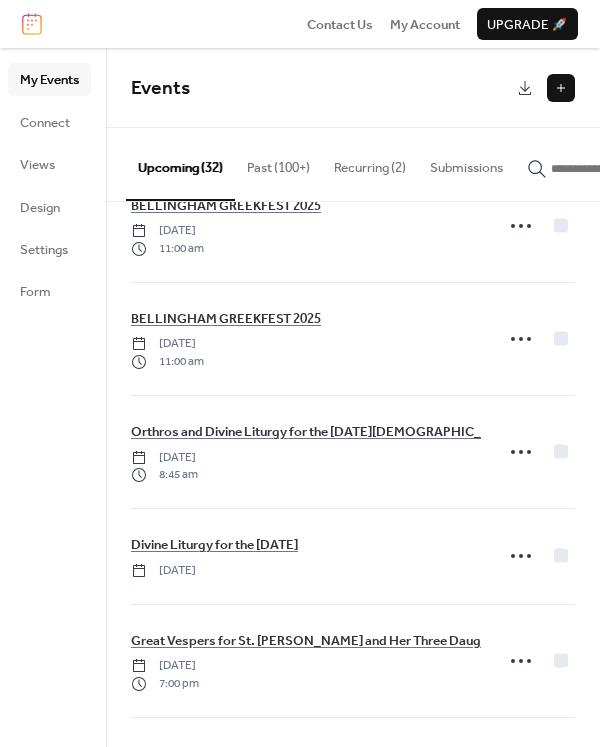 scroll, scrollTop: 3035, scrollLeft: 0, axis: vertical 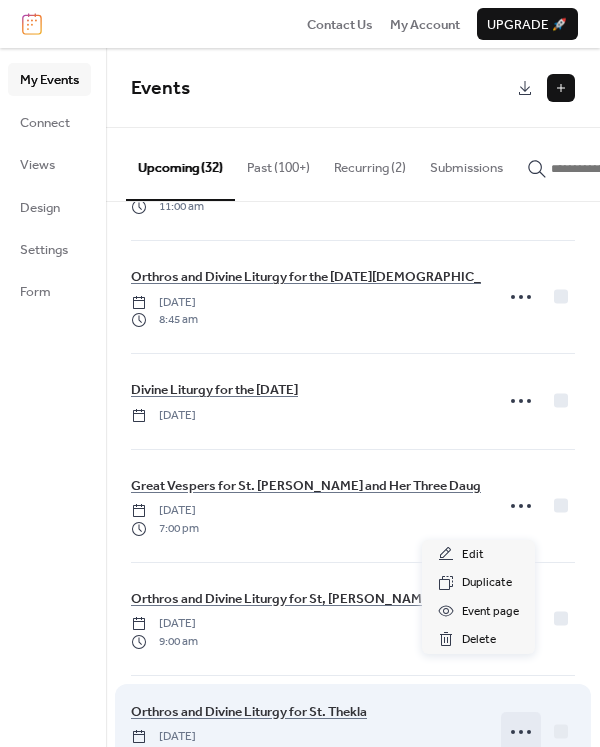 click 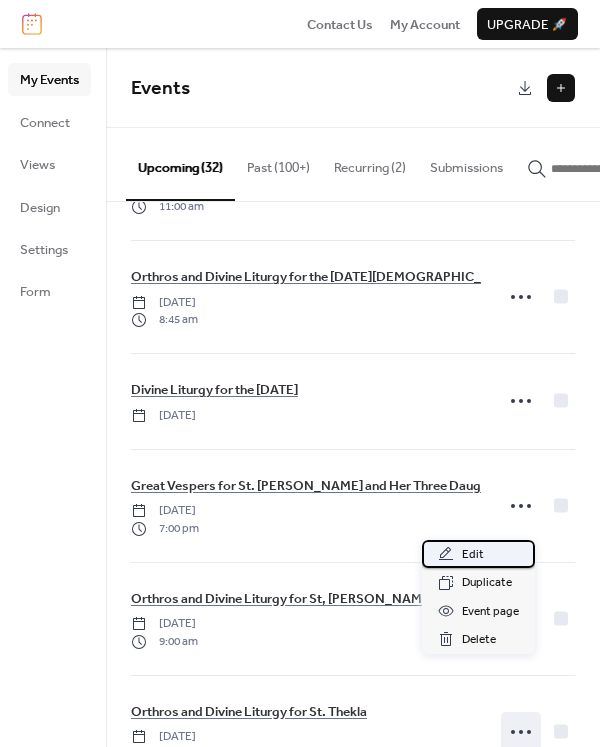 click on "Edit" at bounding box center [473, 555] 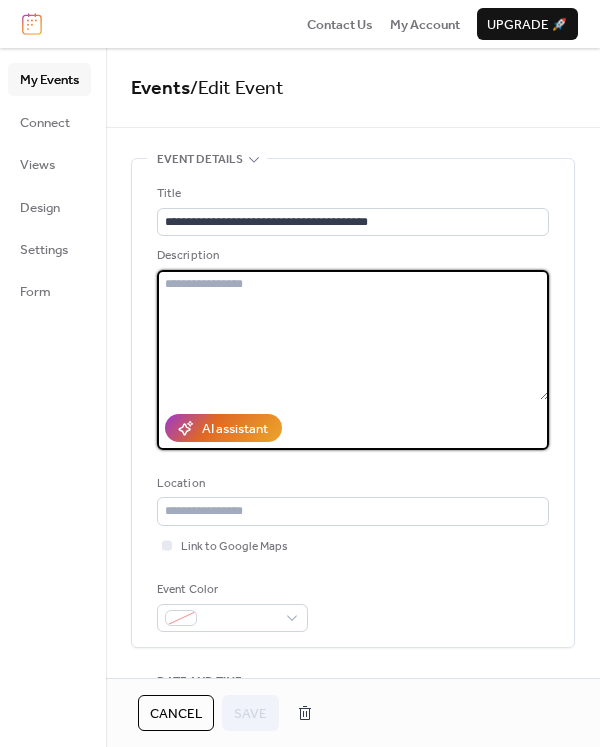 click at bounding box center [353, 335] 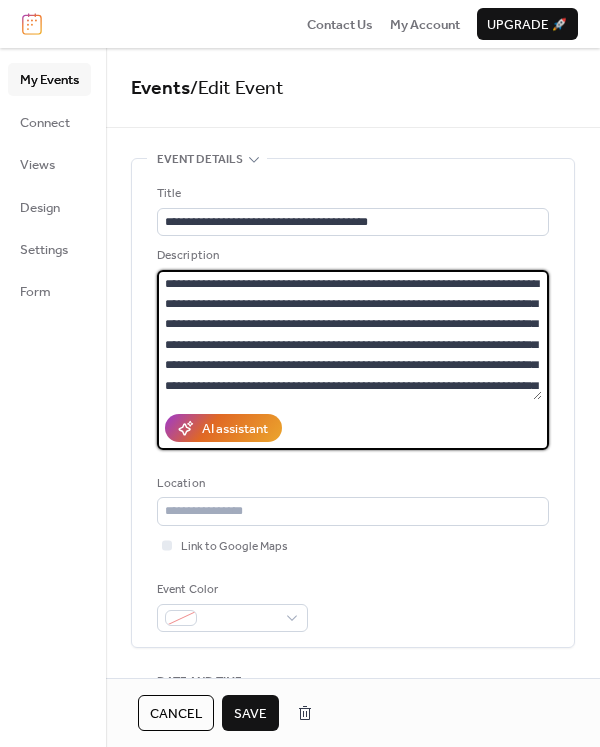 scroll, scrollTop: 0, scrollLeft: 0, axis: both 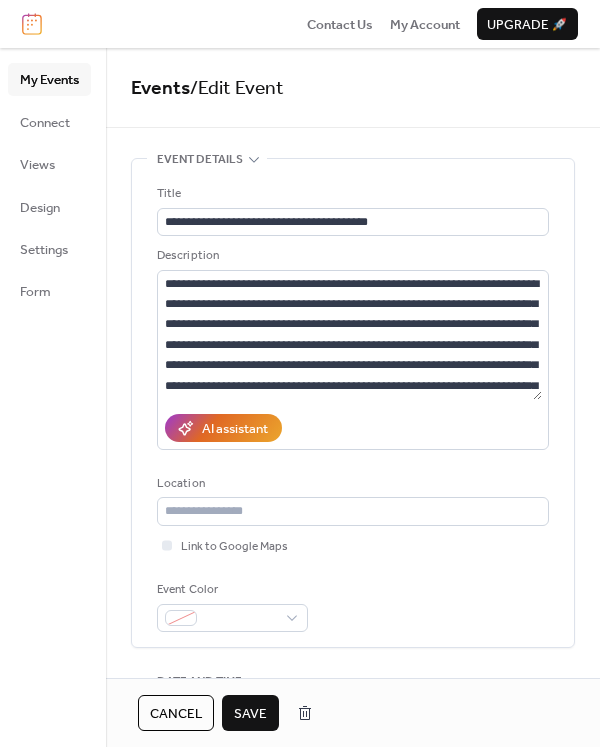 click on "Save" at bounding box center (250, 714) 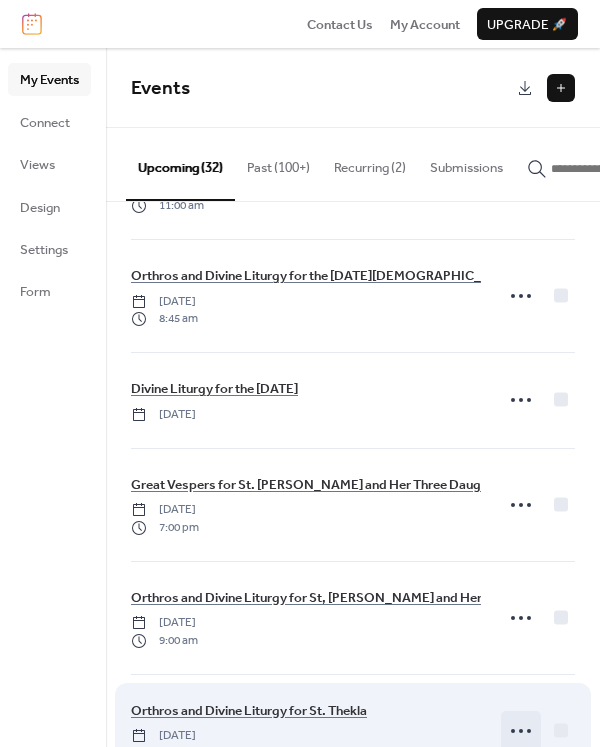 scroll, scrollTop: 3035, scrollLeft: 0, axis: vertical 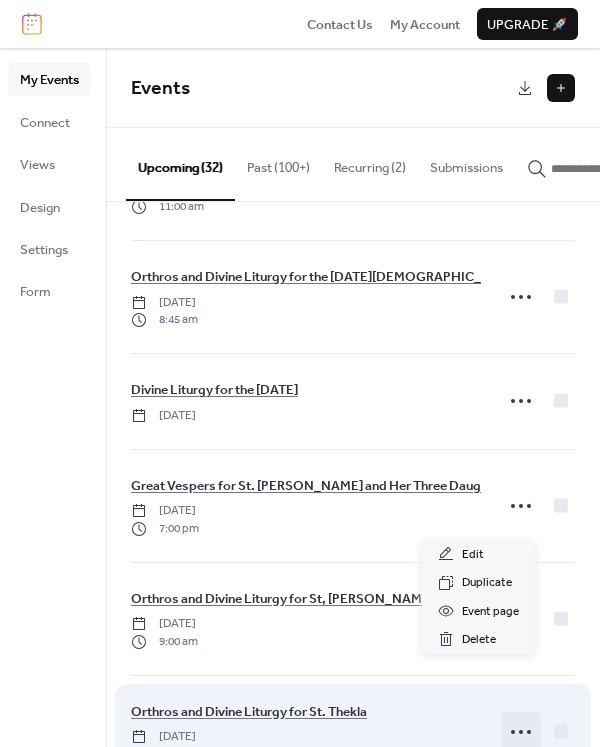 click 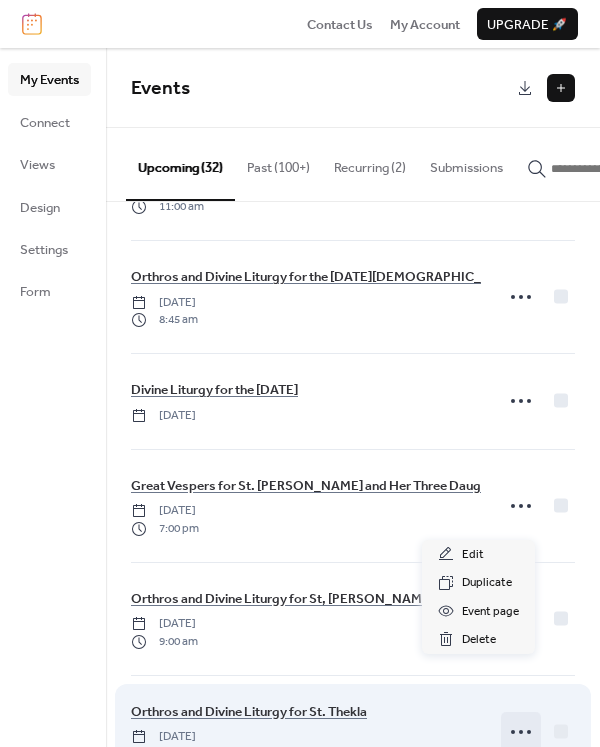 click 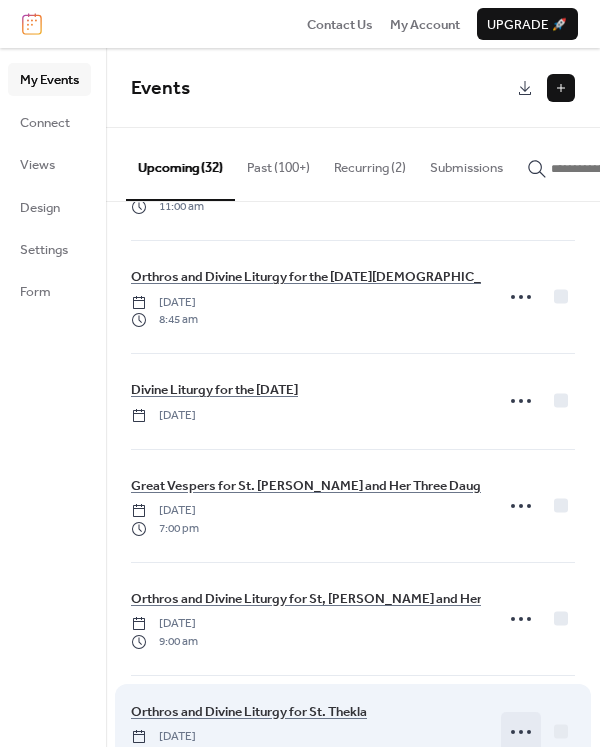click 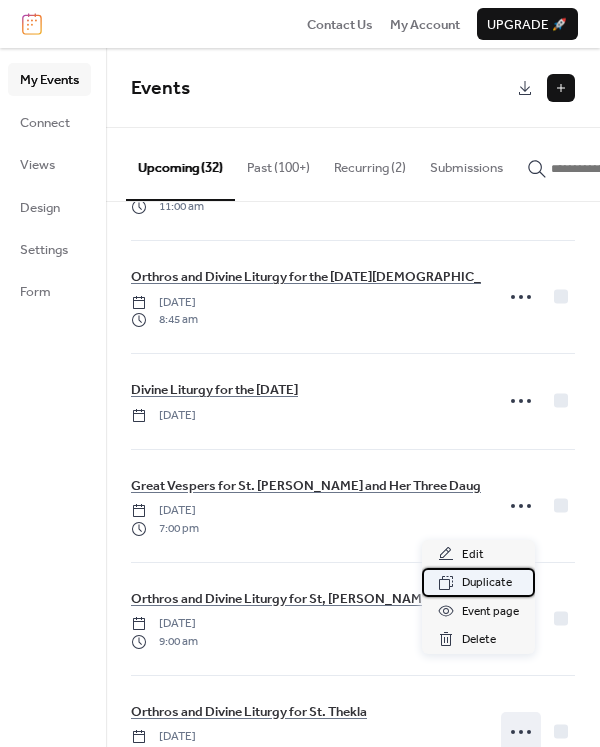 click on "Duplicate" at bounding box center [487, 583] 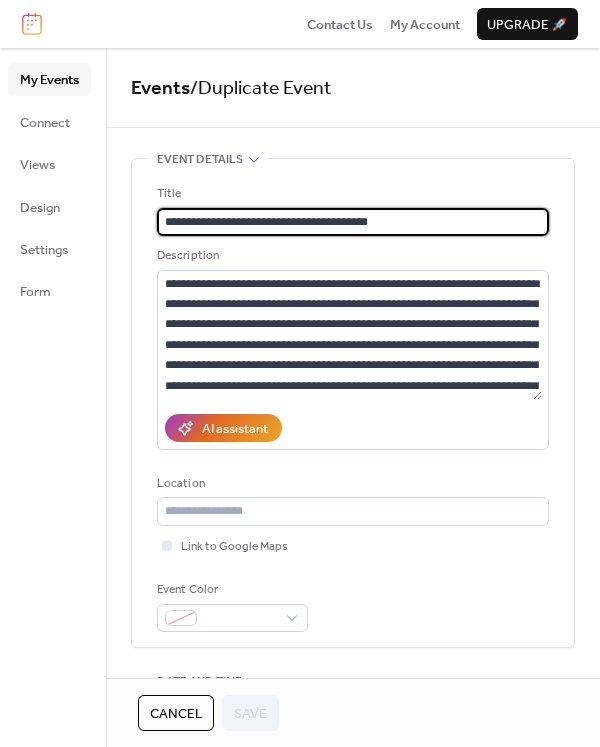 drag, startPoint x: 381, startPoint y: 221, endPoint x: 321, endPoint y: 218, distance: 60.074955 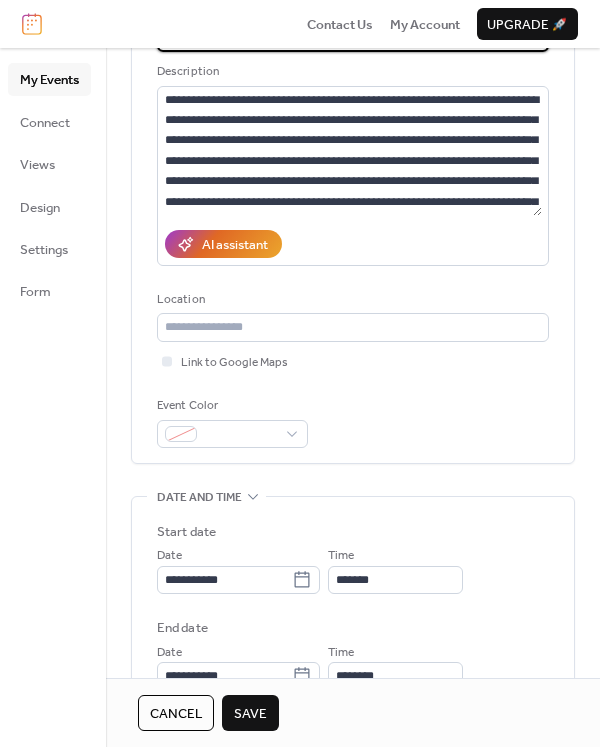 scroll, scrollTop: 186, scrollLeft: 0, axis: vertical 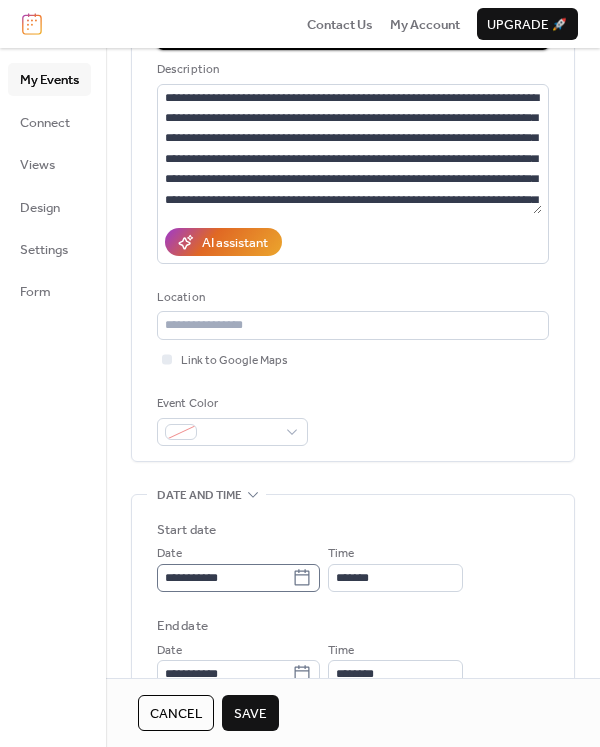 type on "**********" 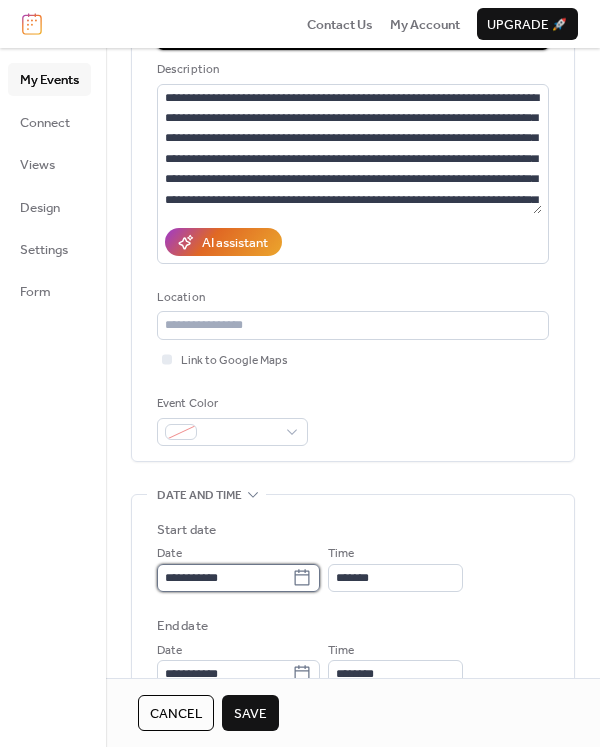 click on "**********" at bounding box center (224, 578) 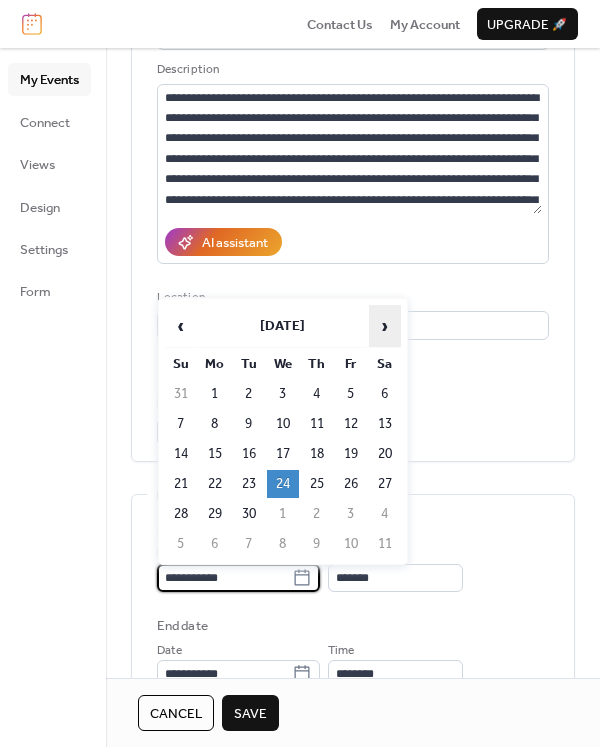 click on "›" at bounding box center (385, 326) 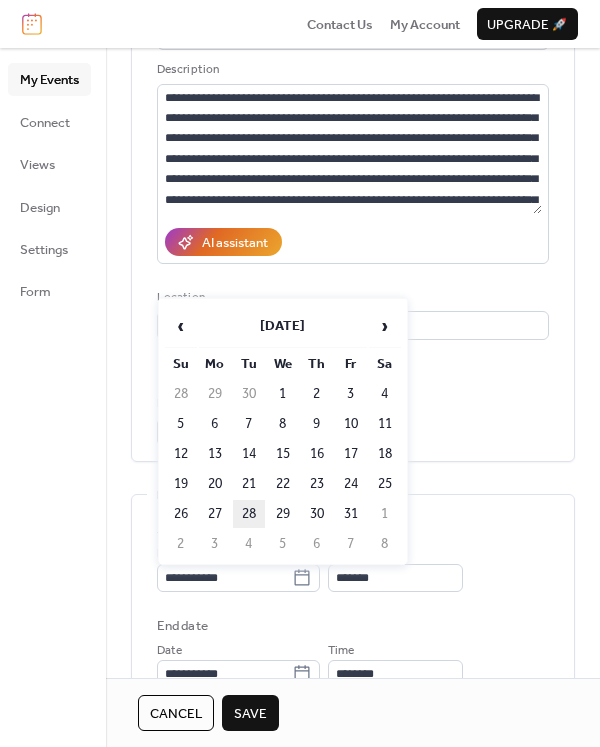 click on "28" at bounding box center (249, 514) 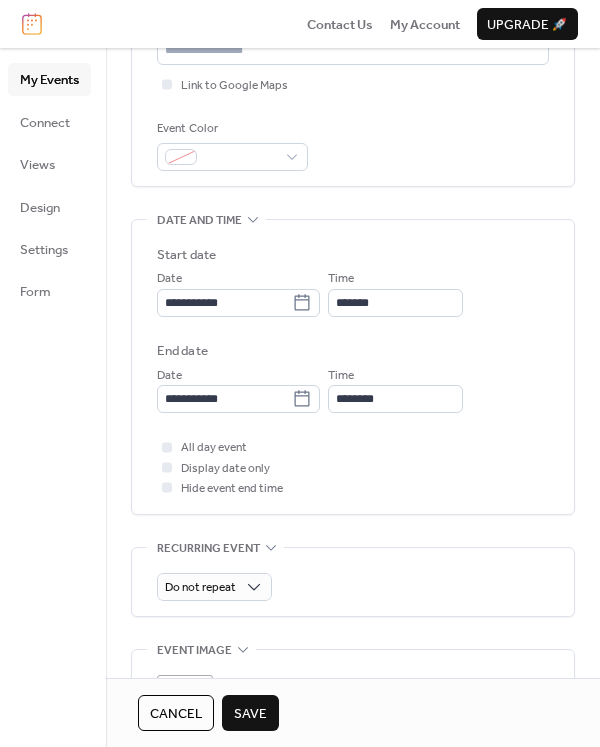 scroll, scrollTop: 462, scrollLeft: 0, axis: vertical 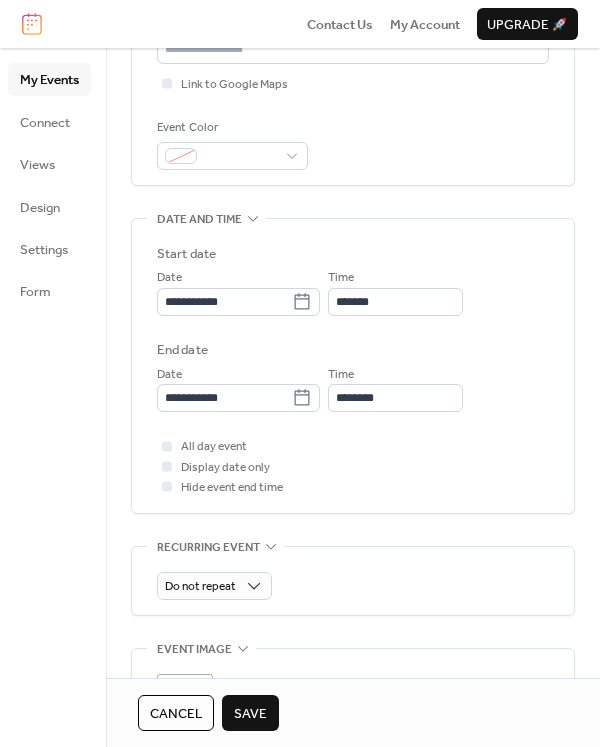 click on "Save" at bounding box center [250, 714] 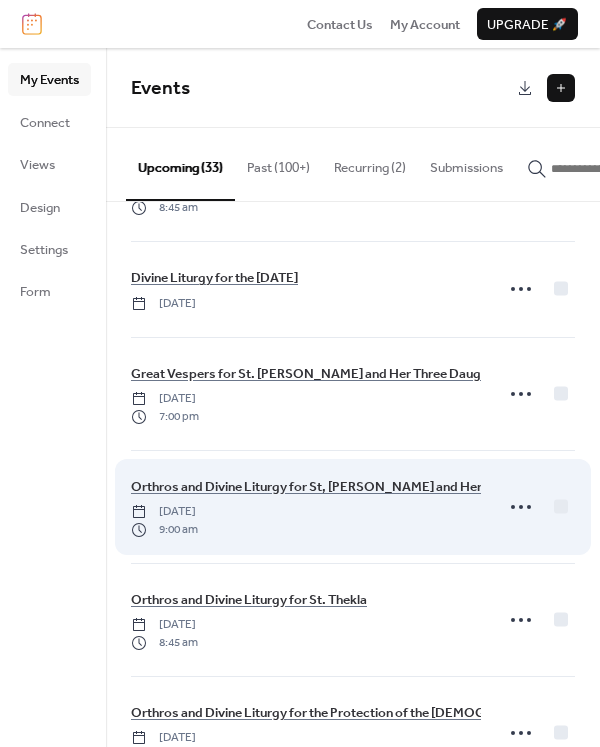 scroll, scrollTop: 3146, scrollLeft: 0, axis: vertical 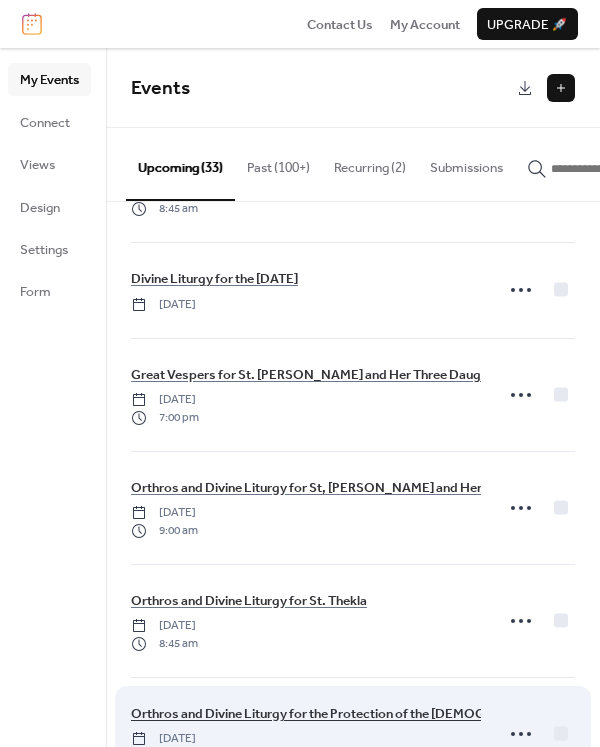 click on "Orthros and Divine Liturgy for the Protection of the [DEMOGRAPHIC_DATA]; OXI Day" at bounding box center (382, 714) 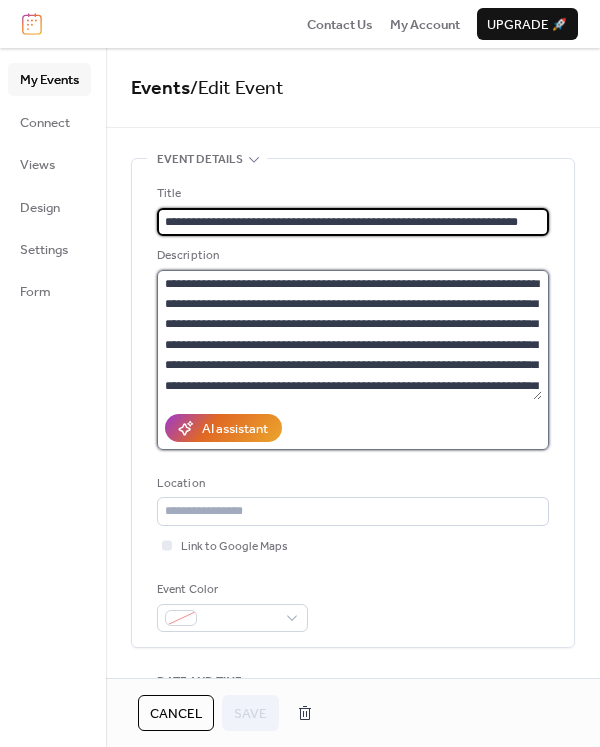 click at bounding box center [349, 335] 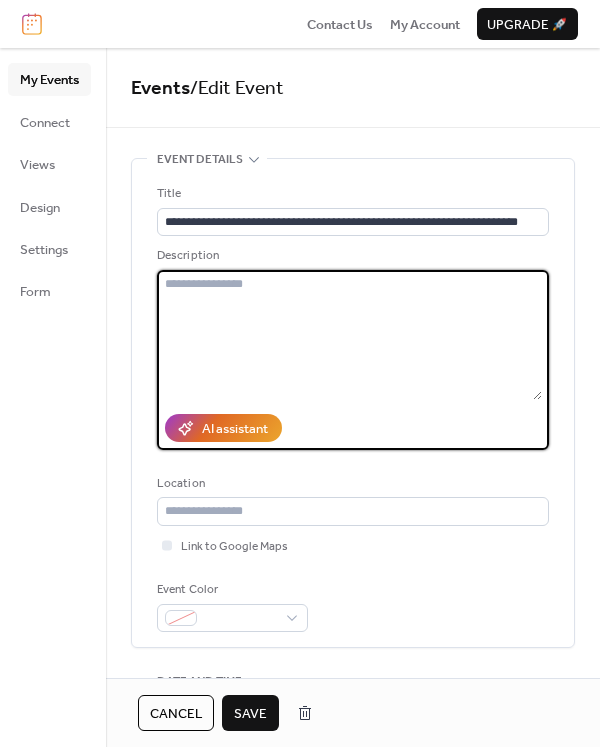 paste on "**********" 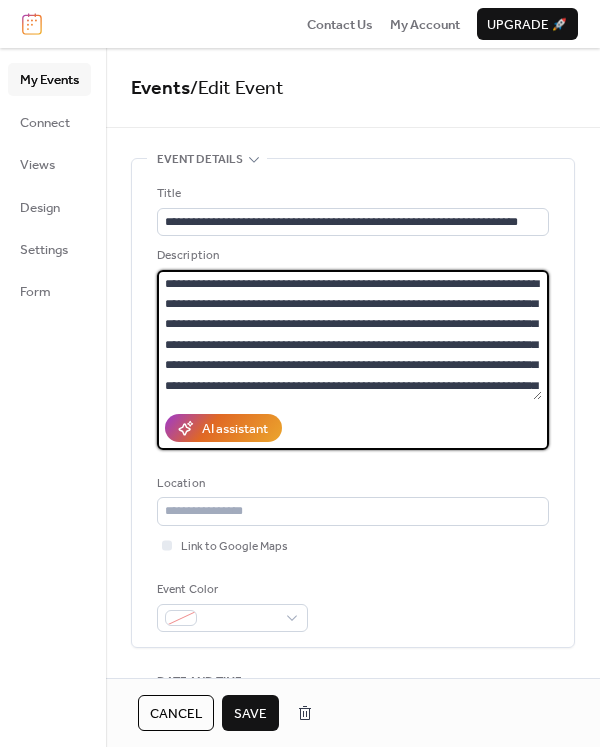 scroll, scrollTop: 458, scrollLeft: 0, axis: vertical 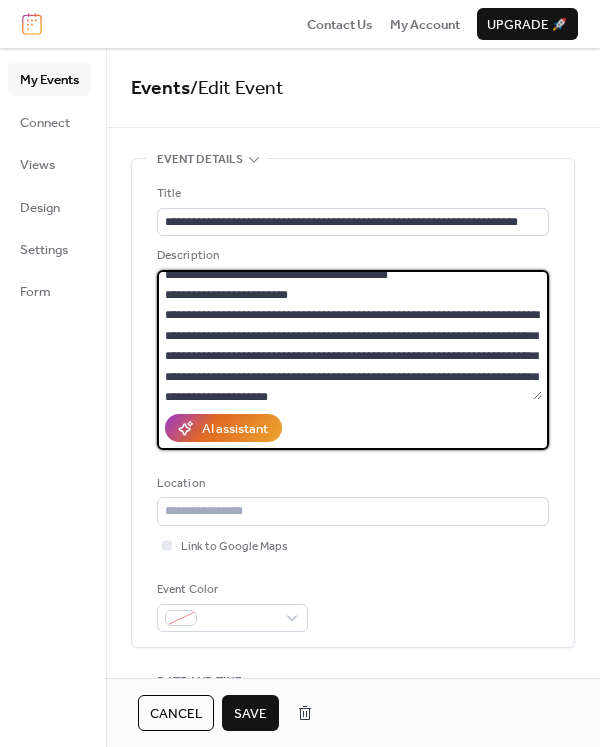 type on "**********" 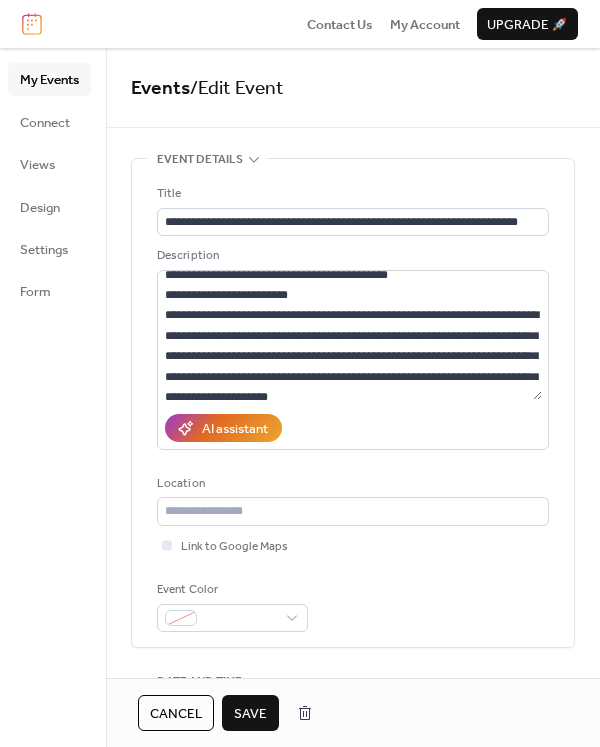 click on "Save" at bounding box center [250, 714] 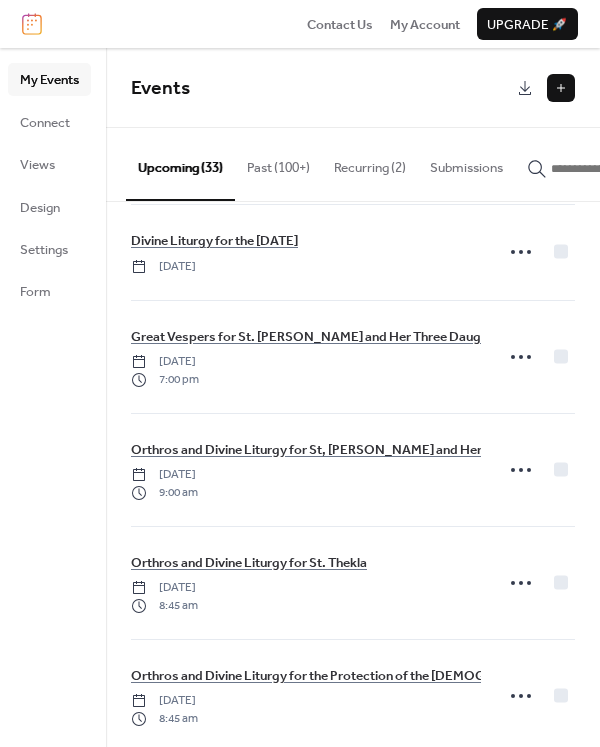 scroll, scrollTop: 3146, scrollLeft: 0, axis: vertical 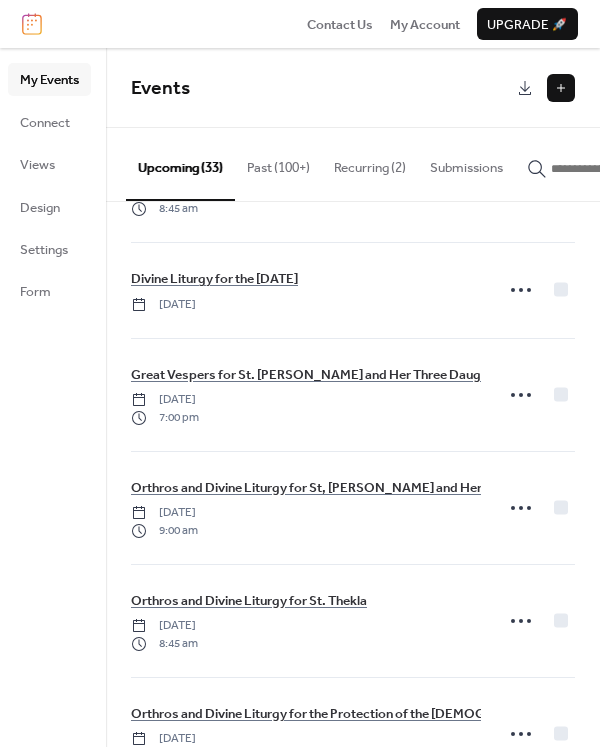 click at bounding box center [561, 88] 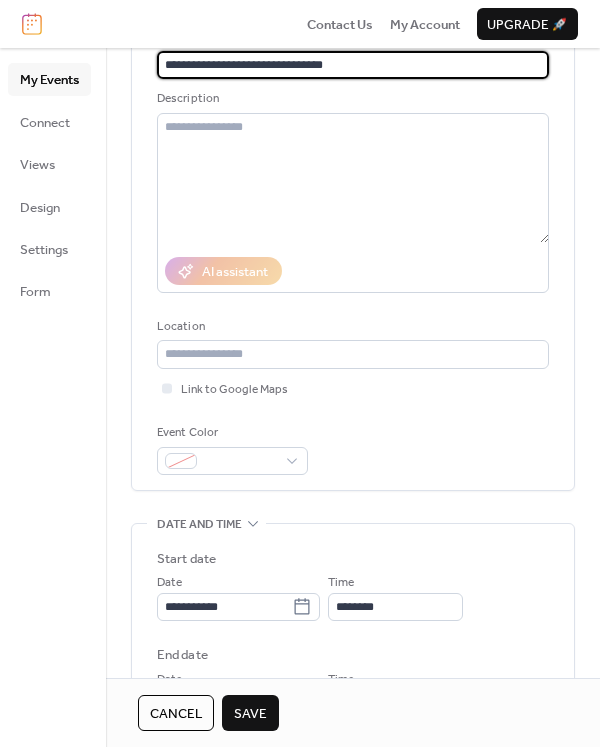 scroll, scrollTop: 212, scrollLeft: 0, axis: vertical 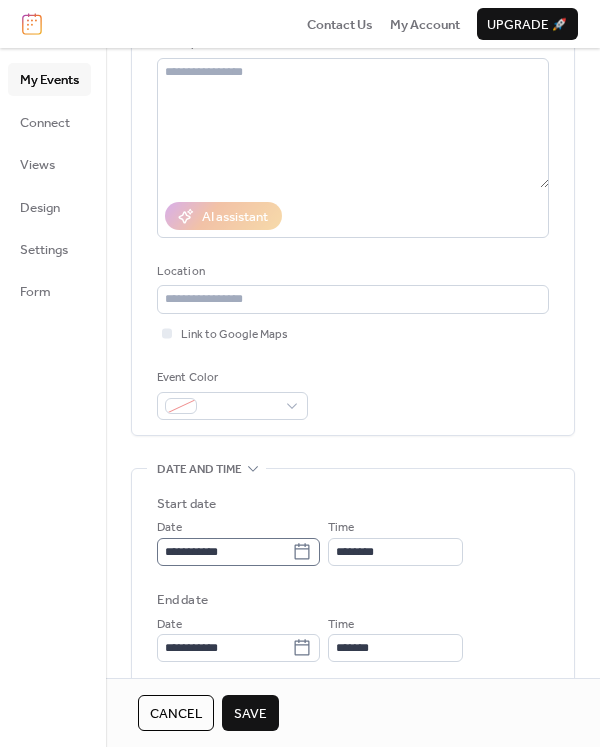 type on "**********" 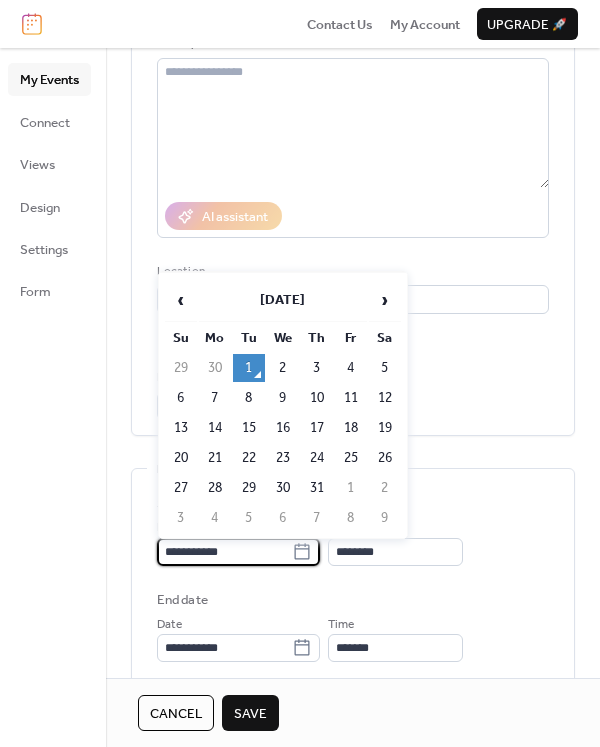 click on "**********" at bounding box center (224, 552) 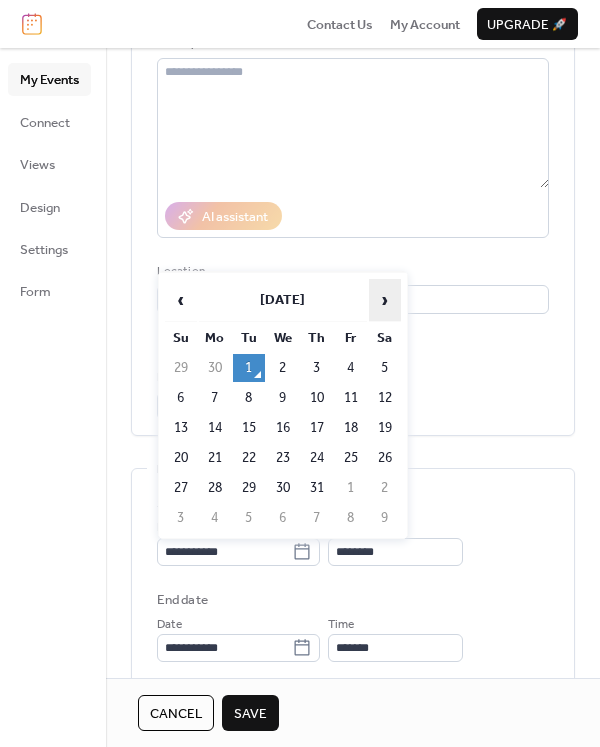 click on "›" at bounding box center [385, 300] 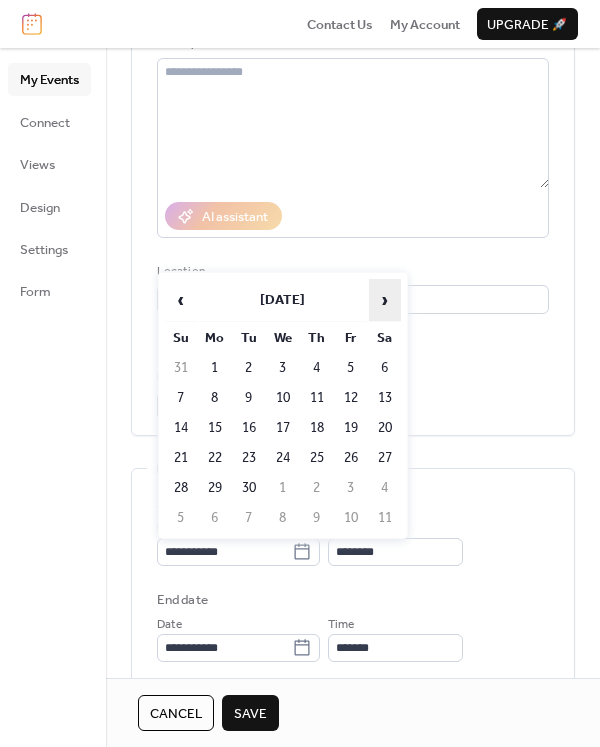 click on "›" at bounding box center [385, 300] 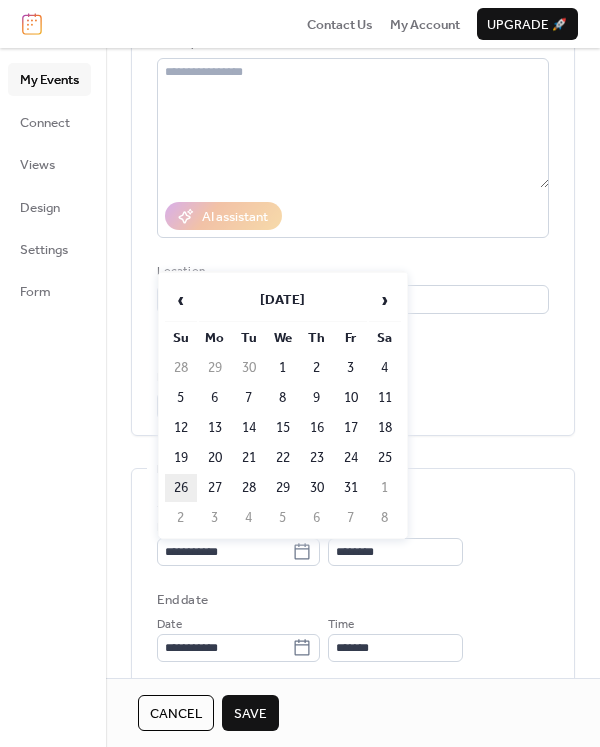 click on "26" at bounding box center [181, 488] 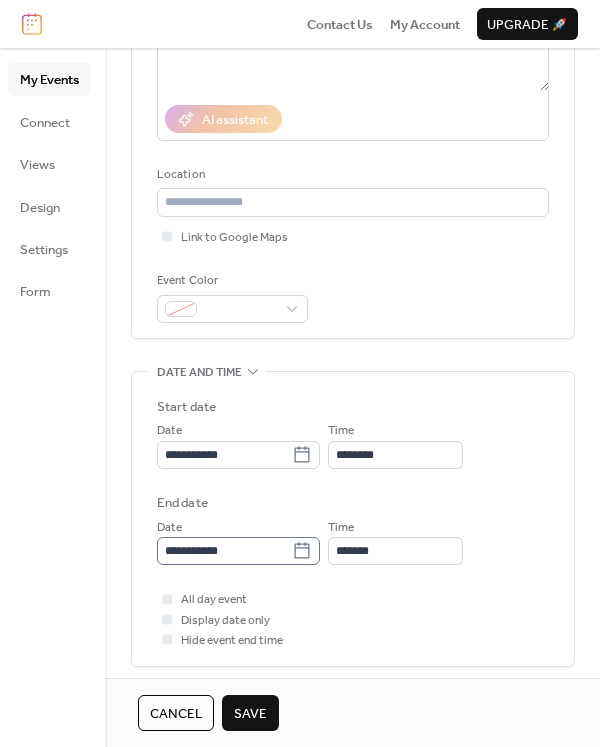 scroll, scrollTop: 317, scrollLeft: 0, axis: vertical 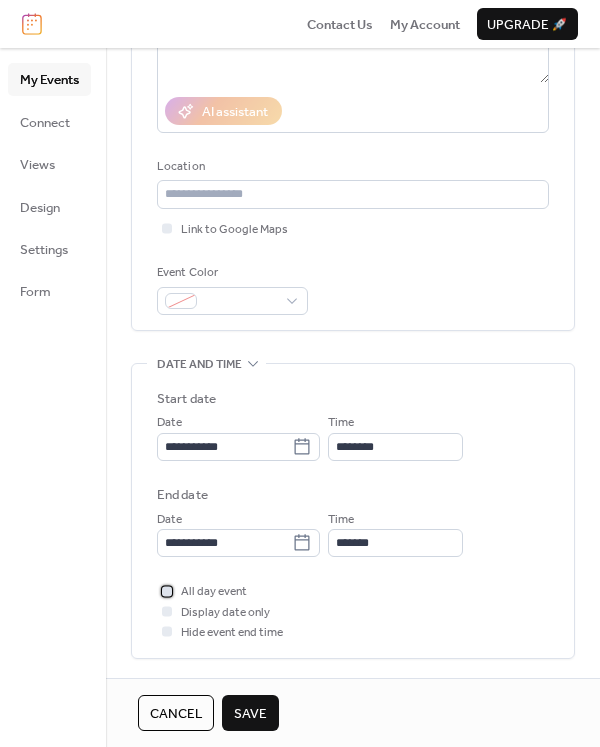 click at bounding box center (167, 591) 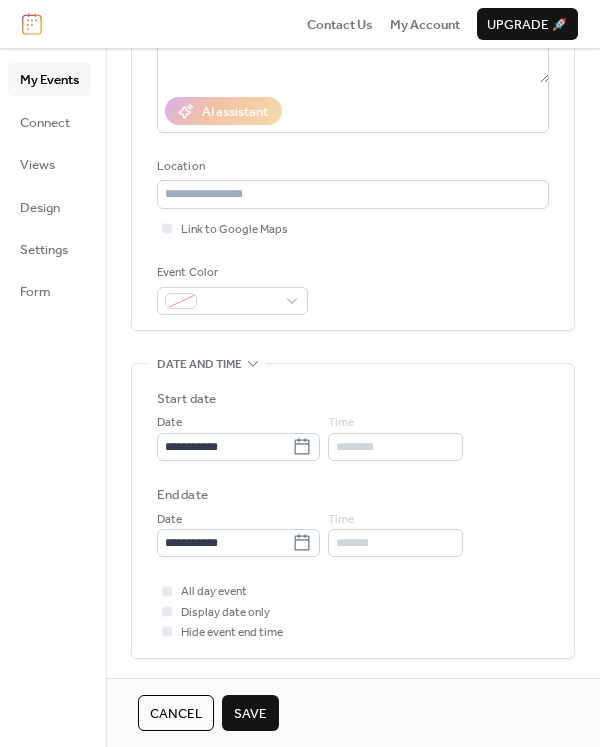 click on "Save" at bounding box center (250, 714) 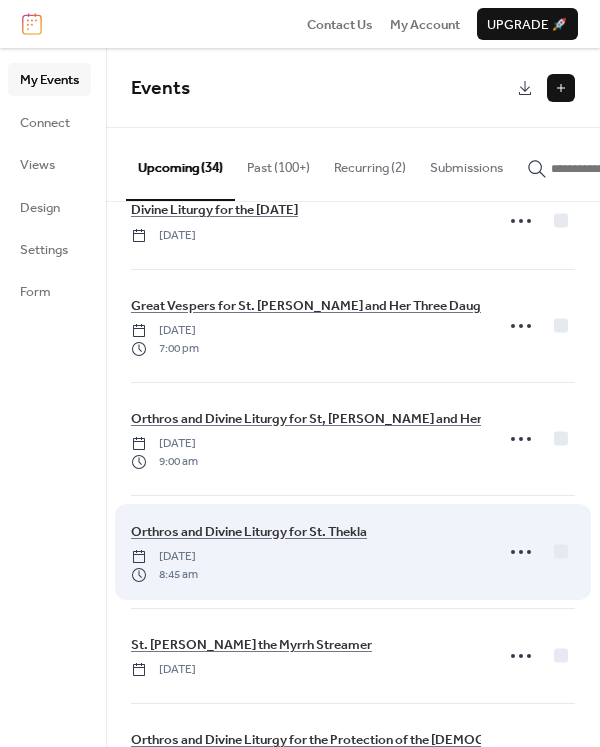 scroll, scrollTop: 3211, scrollLeft: 0, axis: vertical 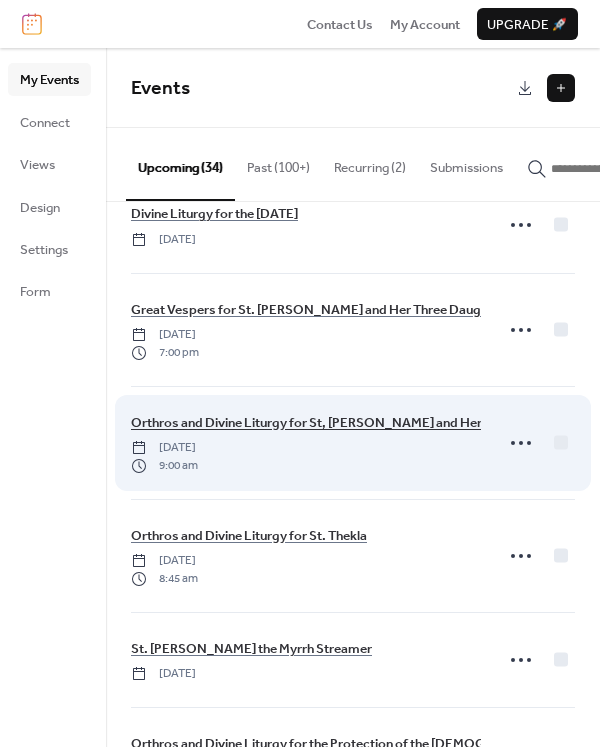 click on "Orthros and Divine Liturgy for St, [PERSON_NAME] and Her Three Daughters" at bounding box center [357, 423] 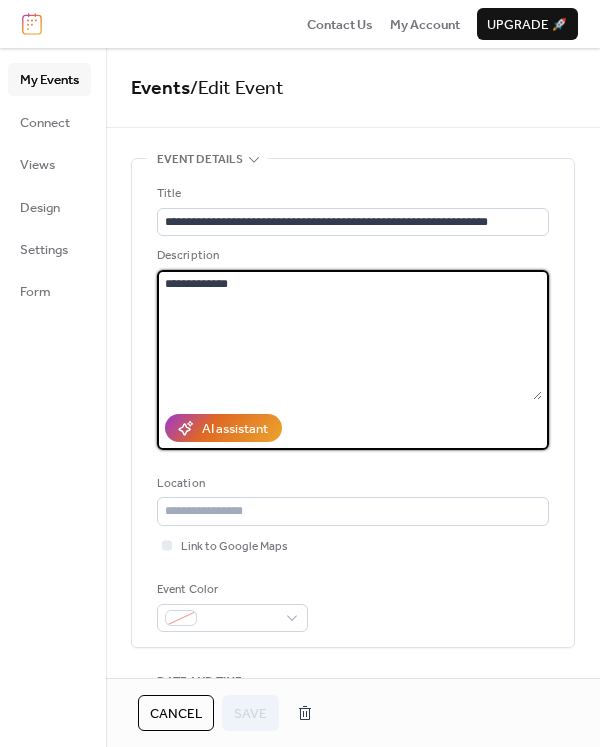 click on "**********" at bounding box center (349, 335) 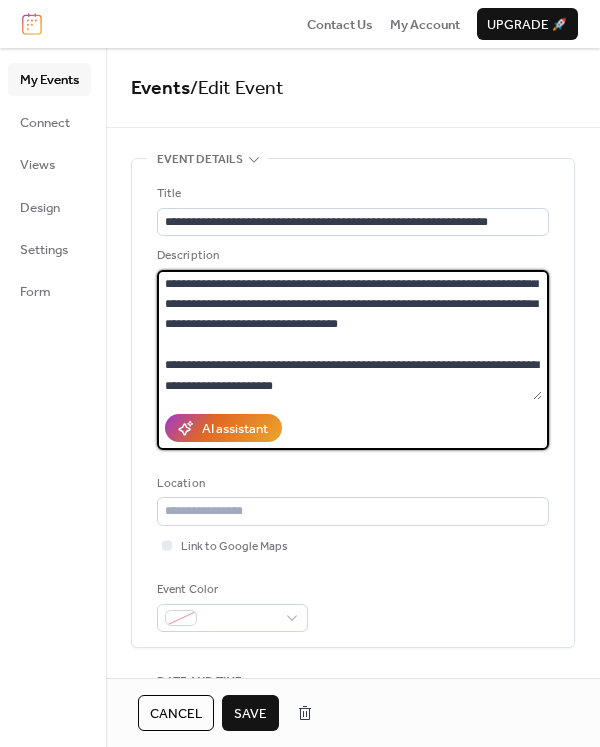scroll, scrollTop: 775, scrollLeft: 0, axis: vertical 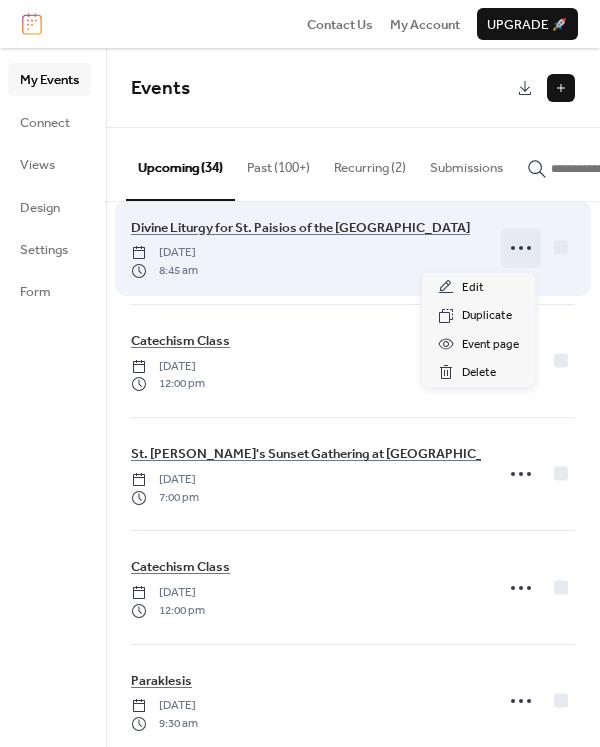 click 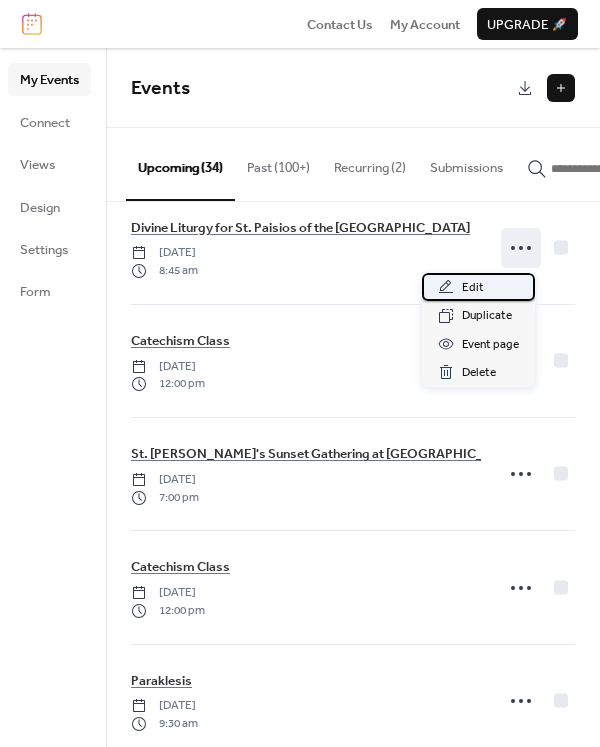 click on "Edit" at bounding box center (473, 288) 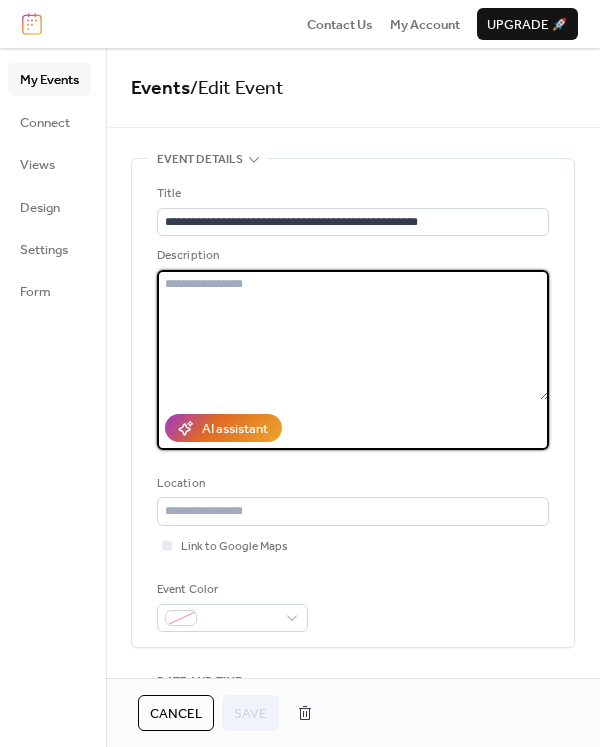 click at bounding box center (353, 335) 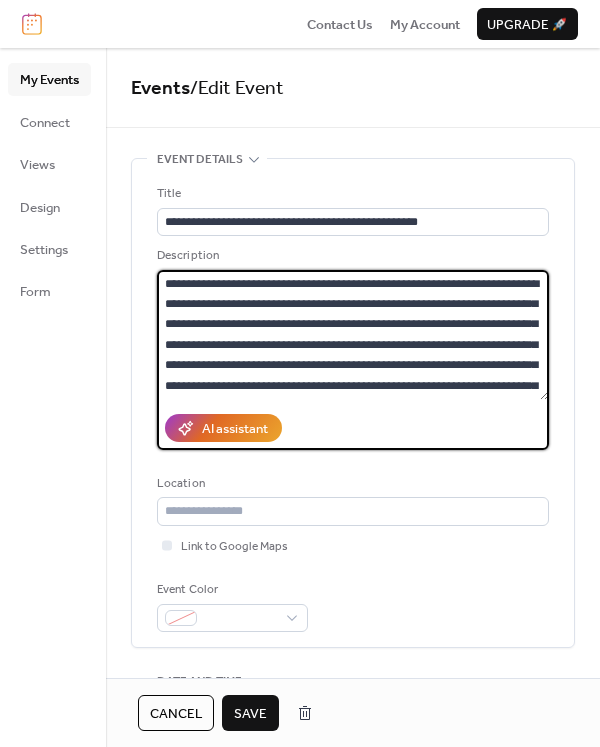 scroll, scrollTop: 3998, scrollLeft: 0, axis: vertical 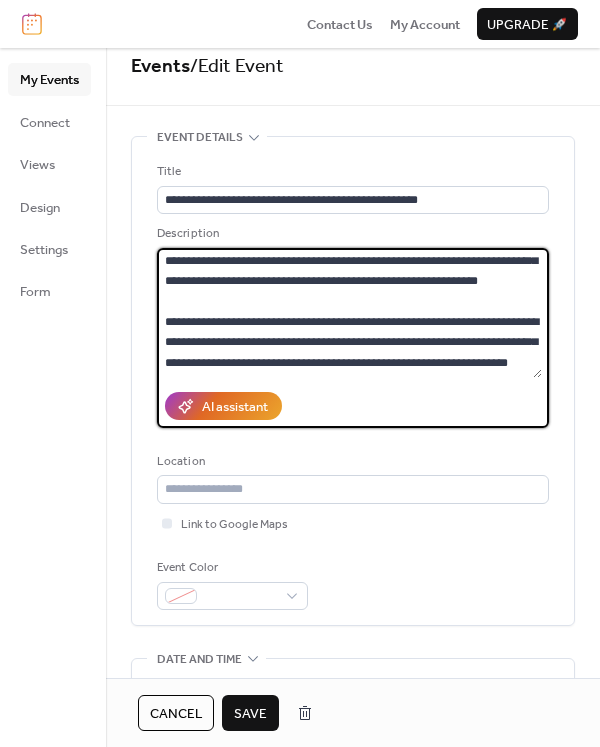 type on "**********" 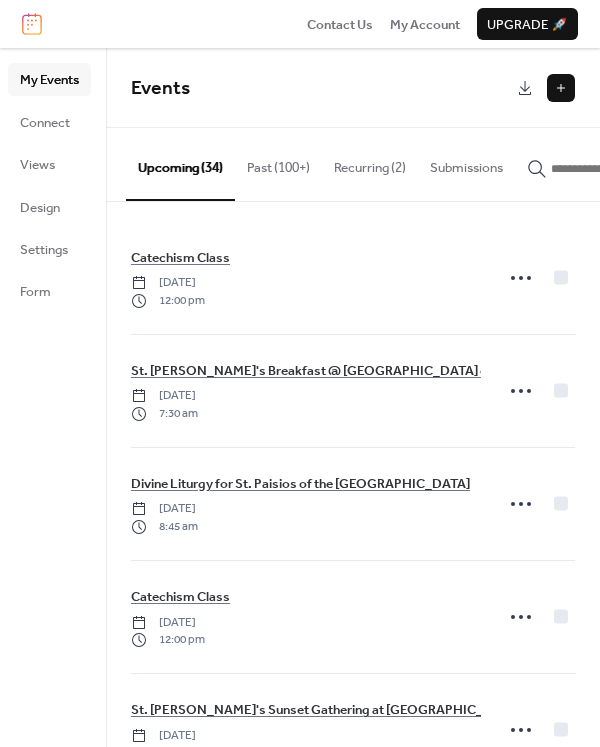 click at bounding box center [561, 88] 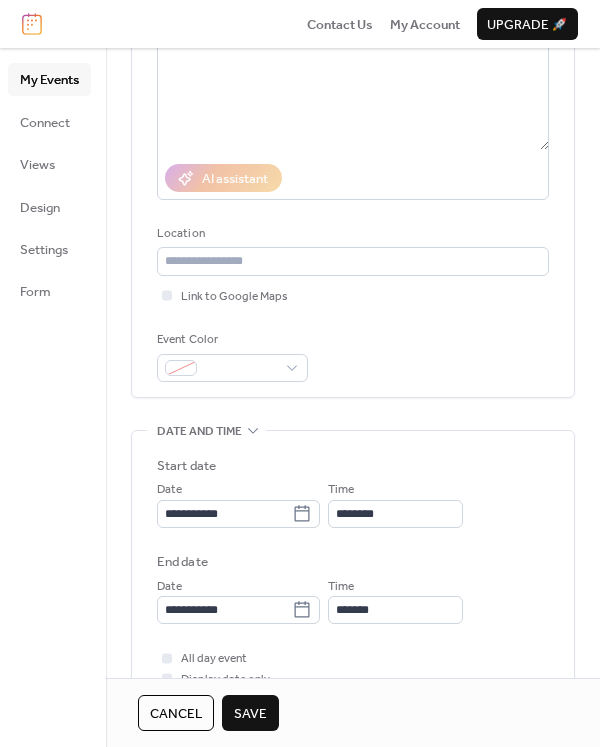 scroll, scrollTop: 251, scrollLeft: 0, axis: vertical 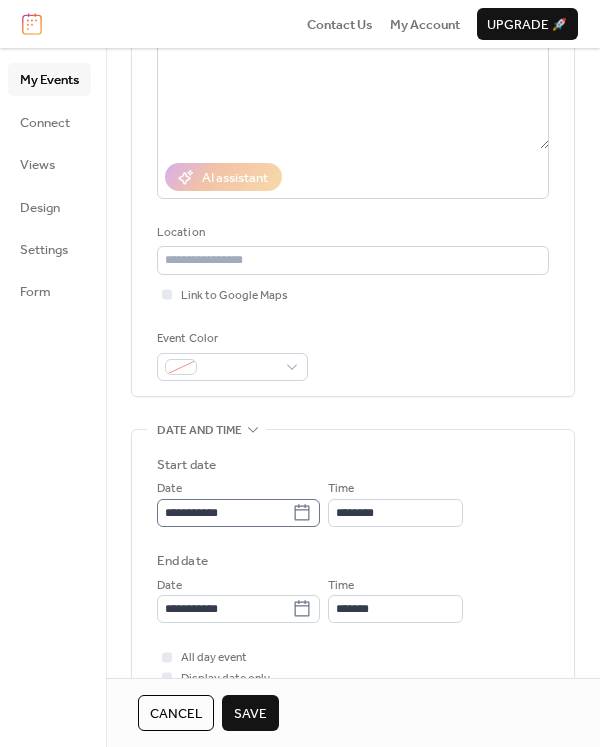 type on "**********" 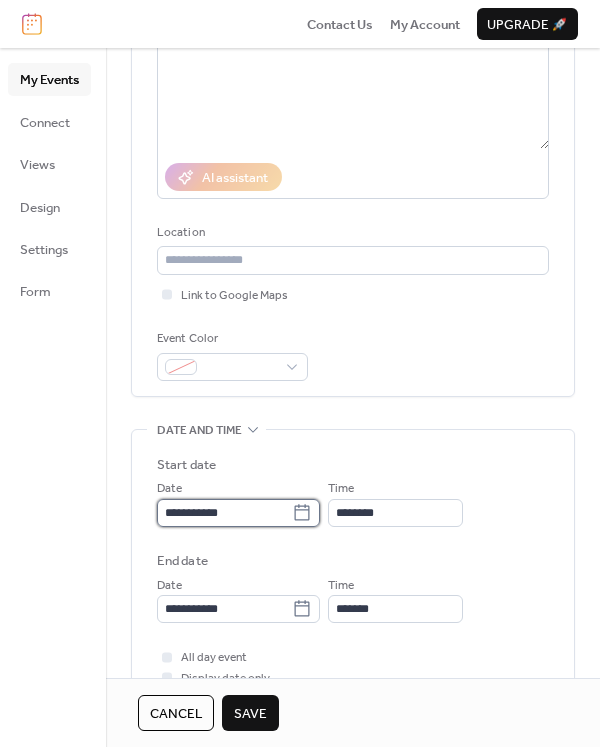 click on "**********" at bounding box center (224, 513) 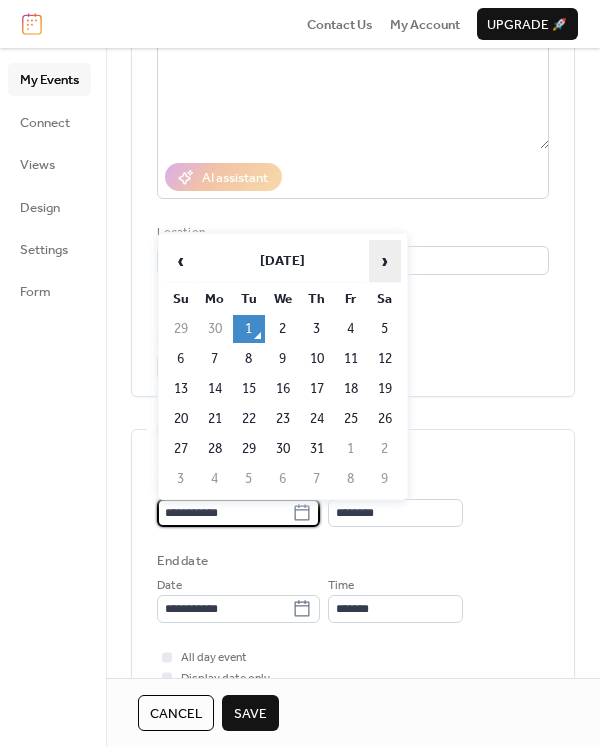 click on "›" at bounding box center [385, 261] 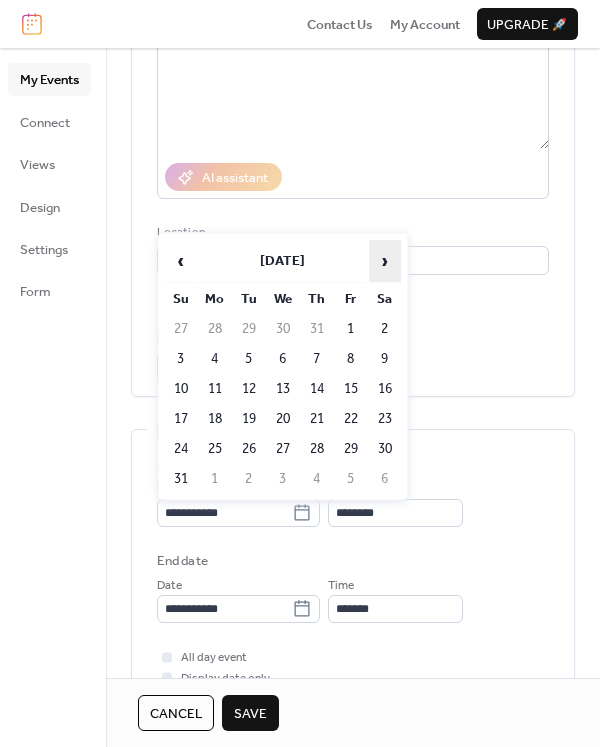 click on "›" at bounding box center [385, 261] 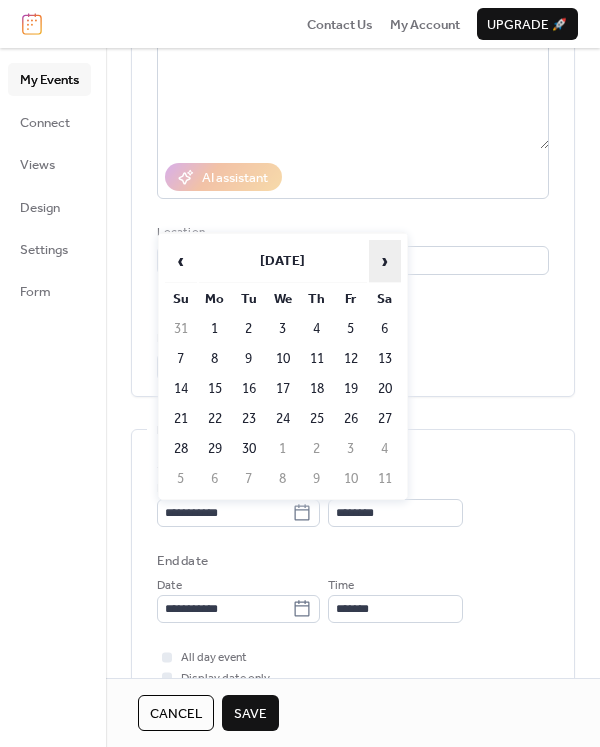 click on "›" at bounding box center (385, 261) 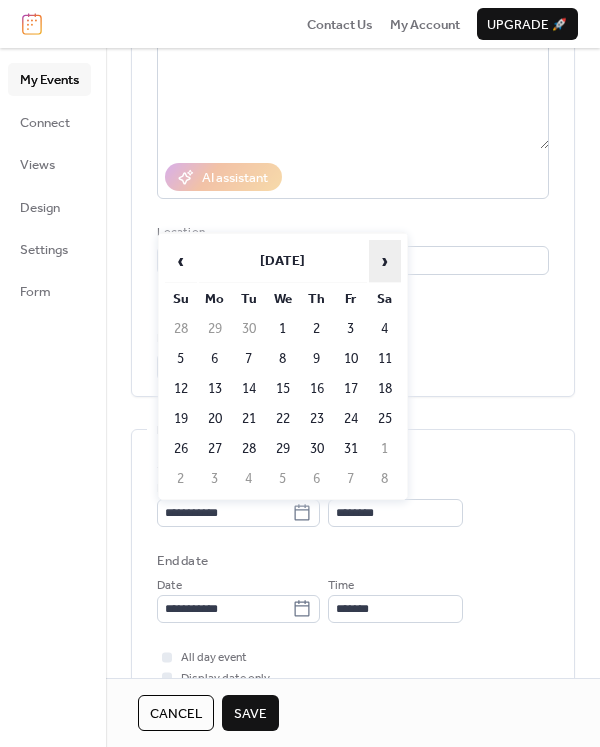 click on "›" at bounding box center (385, 261) 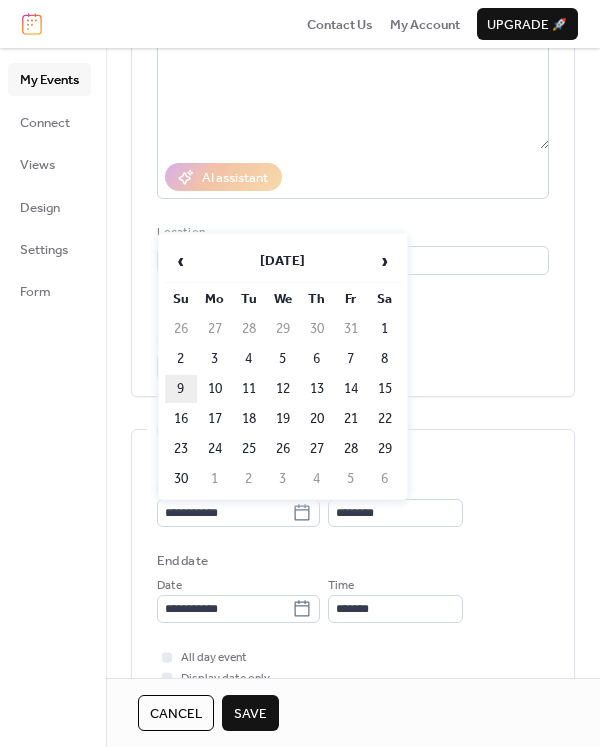 click on "9" at bounding box center (181, 389) 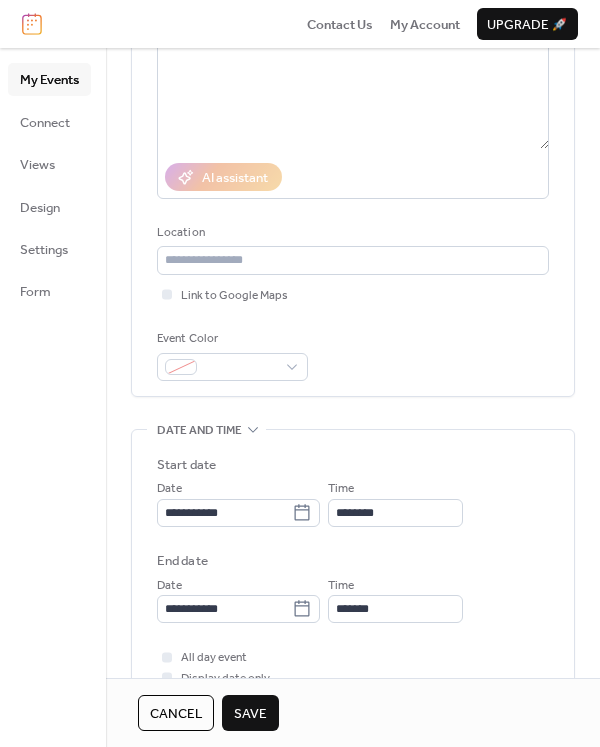type on "**********" 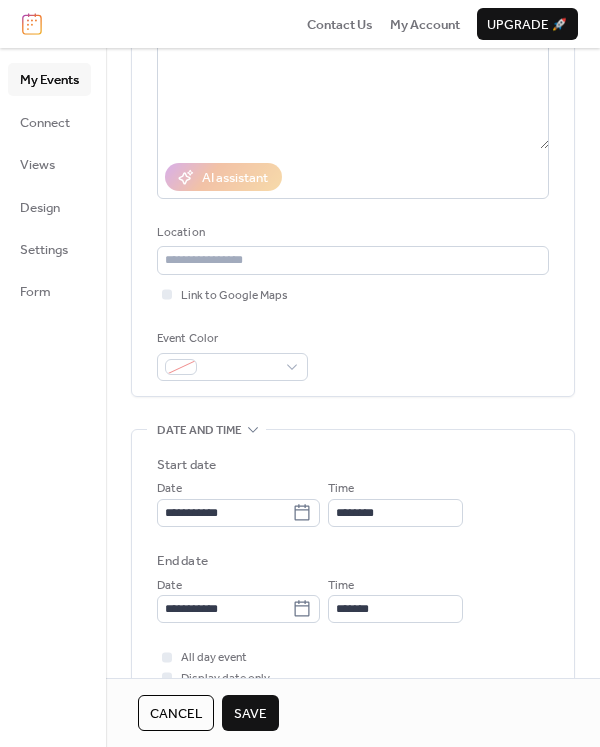 type on "**********" 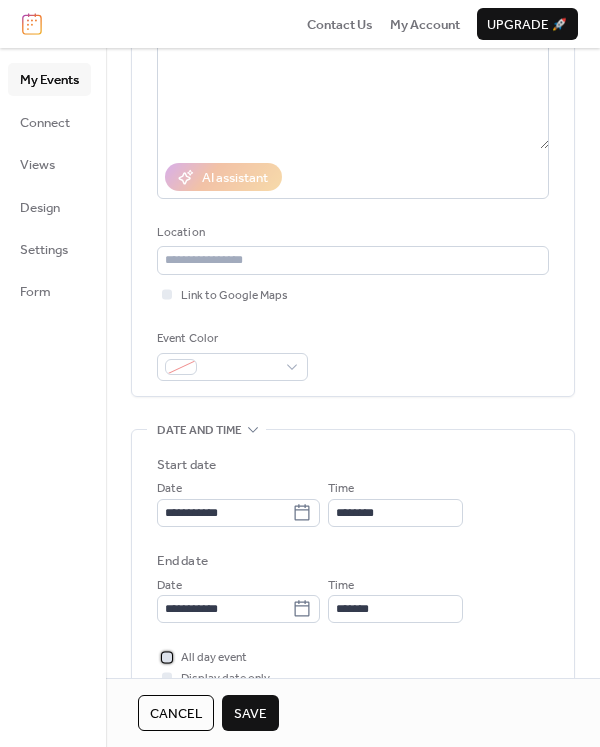 click at bounding box center (167, 657) 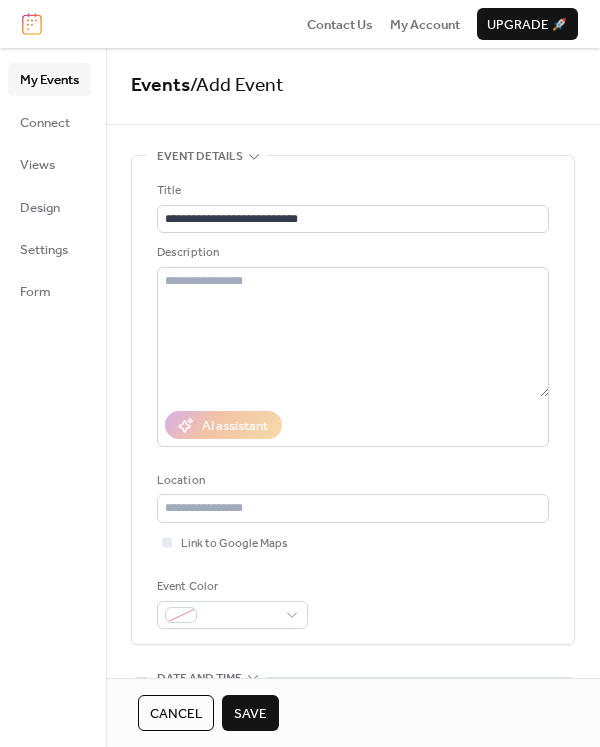 scroll, scrollTop: 1, scrollLeft: 0, axis: vertical 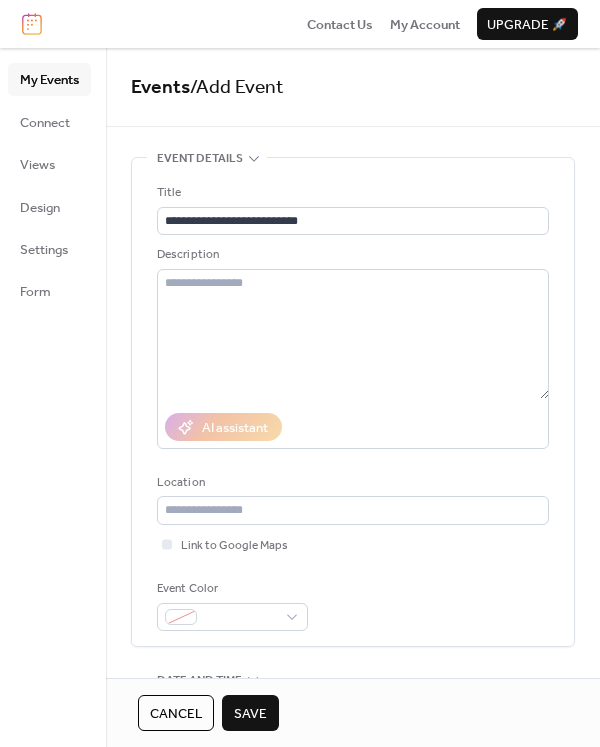click on "Save" at bounding box center (250, 714) 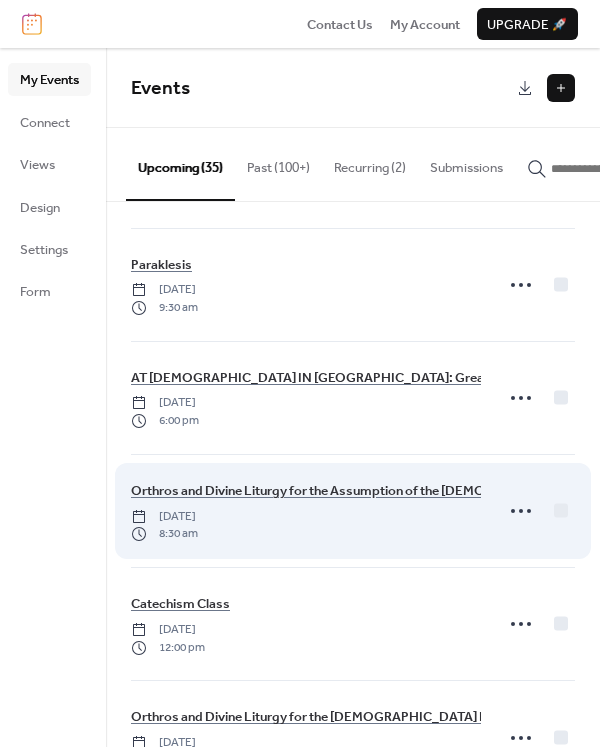 scroll, scrollTop: 1919, scrollLeft: 0, axis: vertical 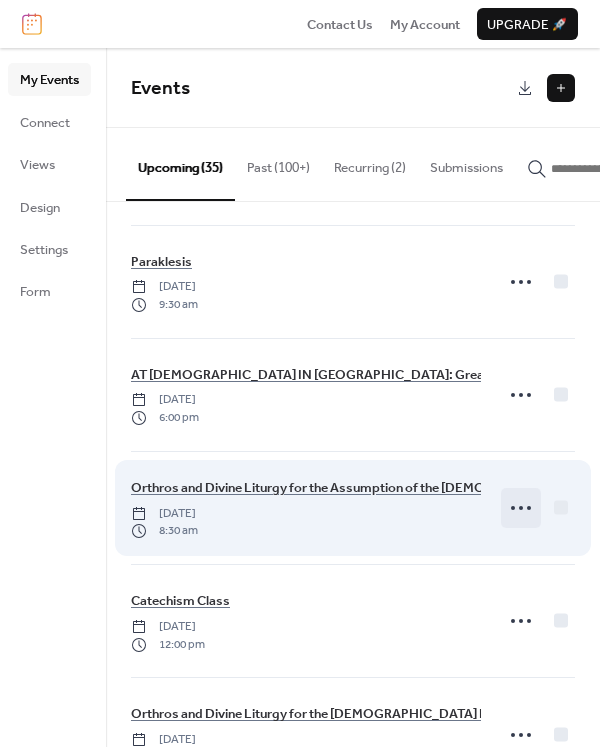 click 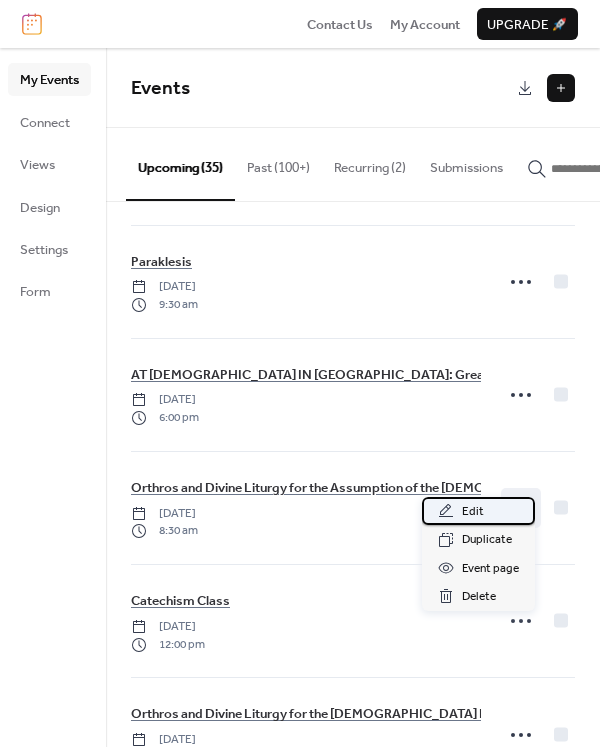 click on "Edit" at bounding box center [478, 511] 